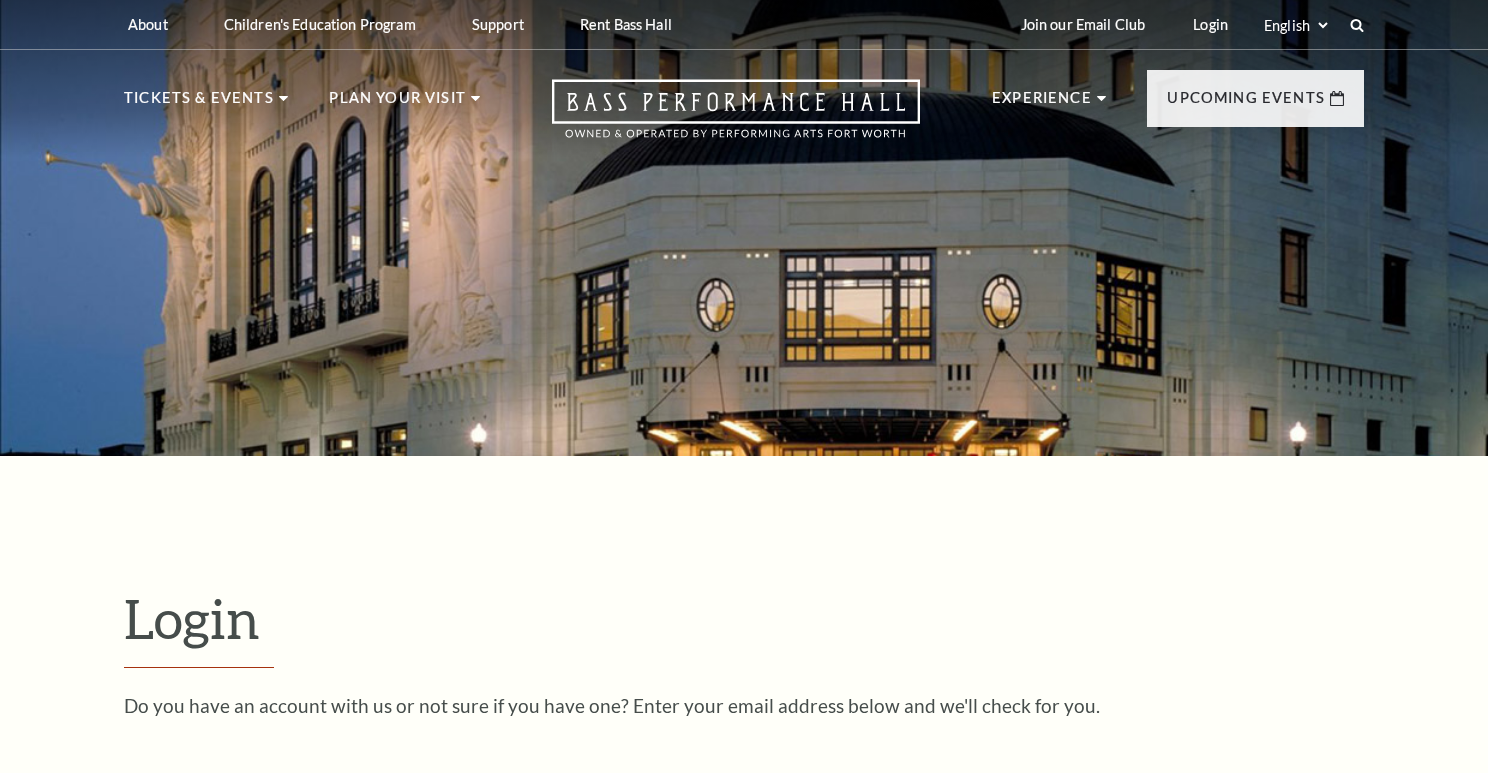 scroll, scrollTop: 440, scrollLeft: 0, axis: vertical 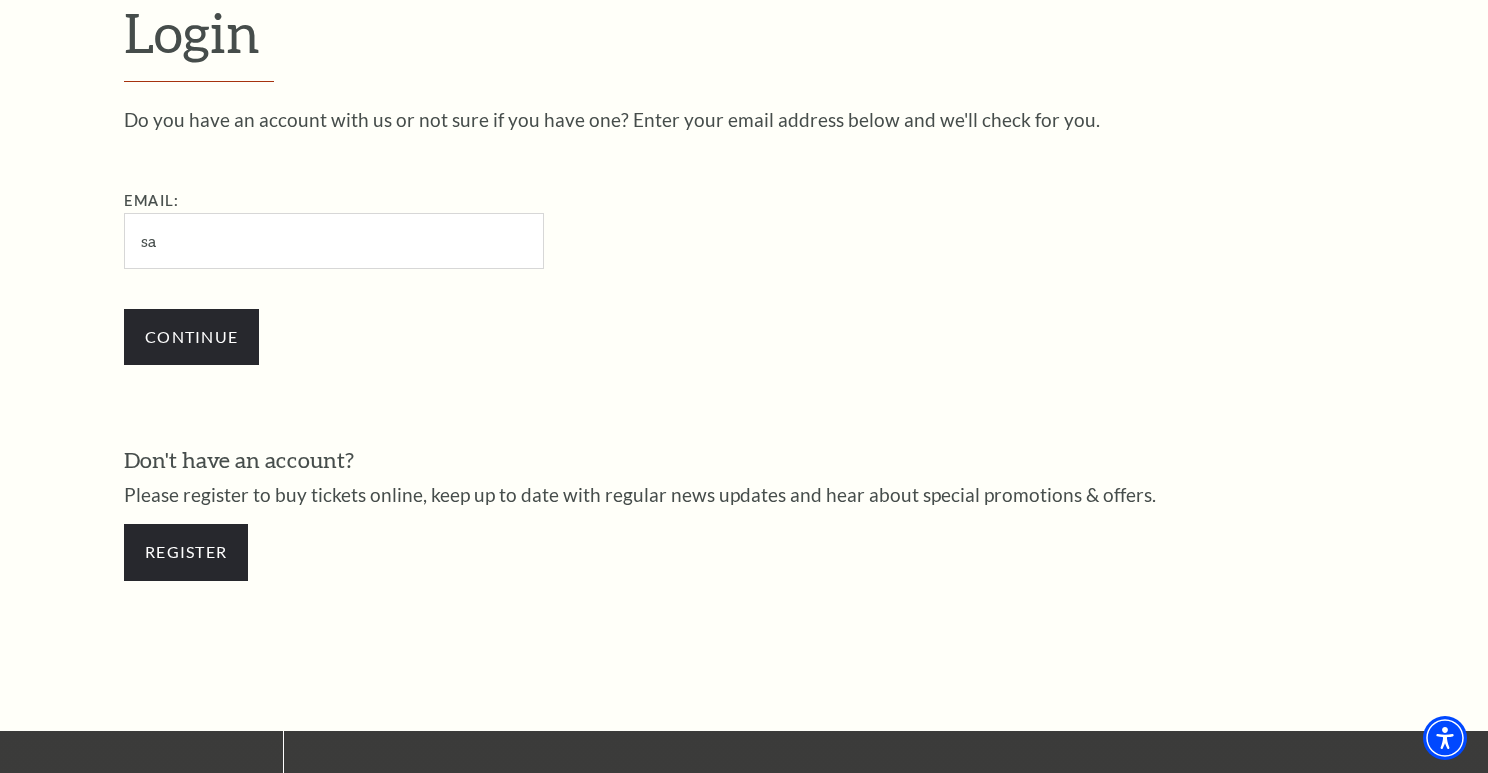 type on "[EMAIL]" 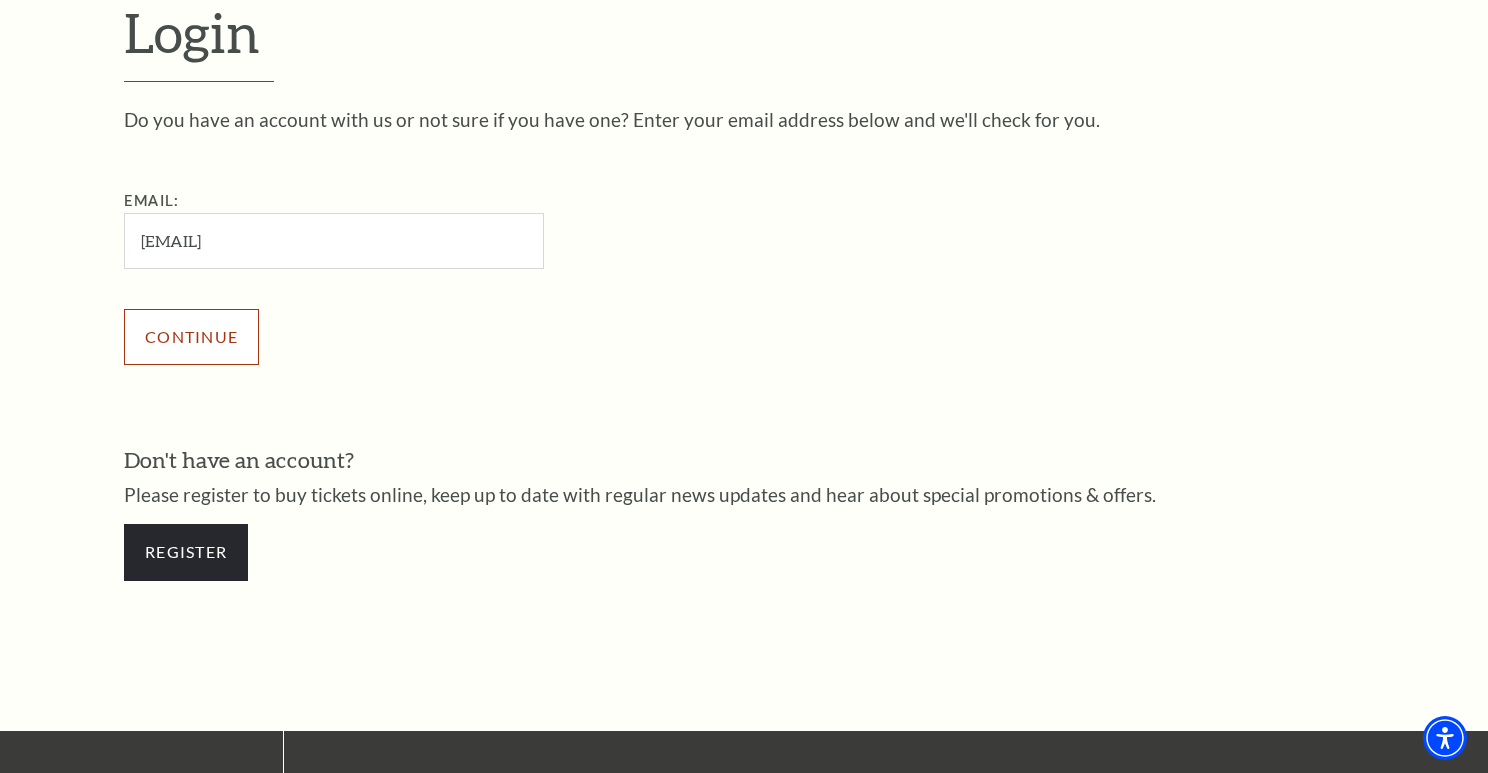 click on "Continue" at bounding box center [191, 337] 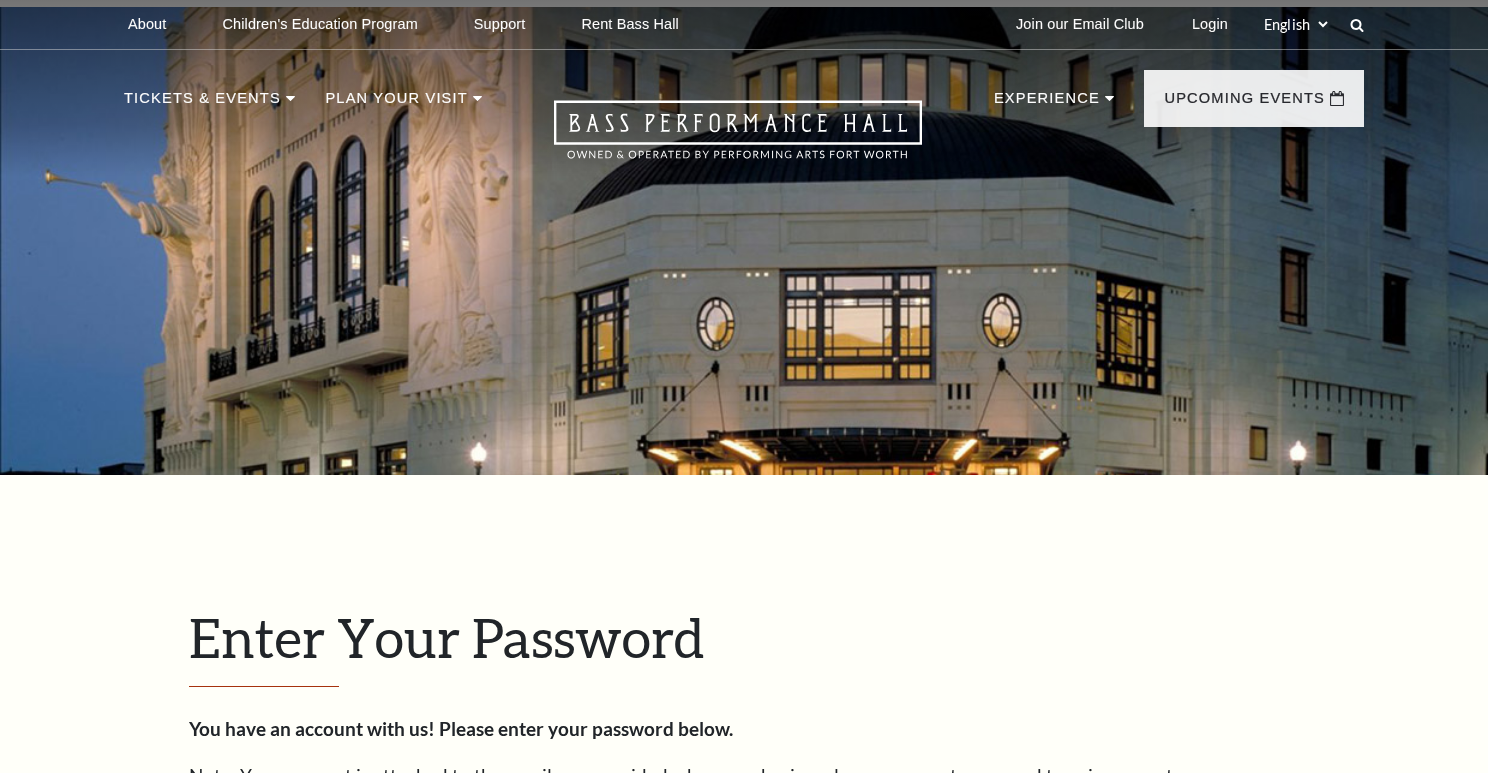 scroll, scrollTop: 635, scrollLeft: 0, axis: vertical 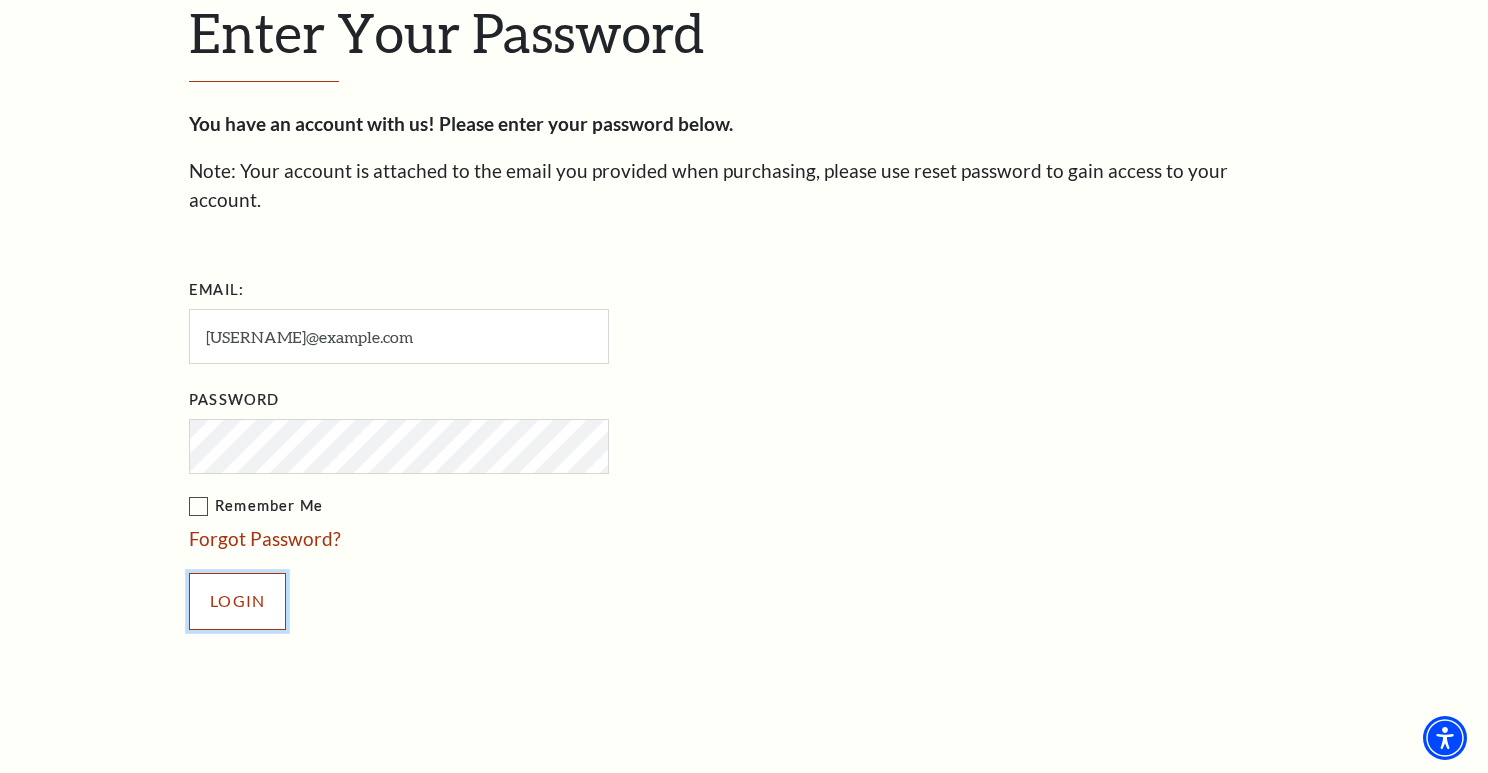 click on "Login" at bounding box center (237, 601) 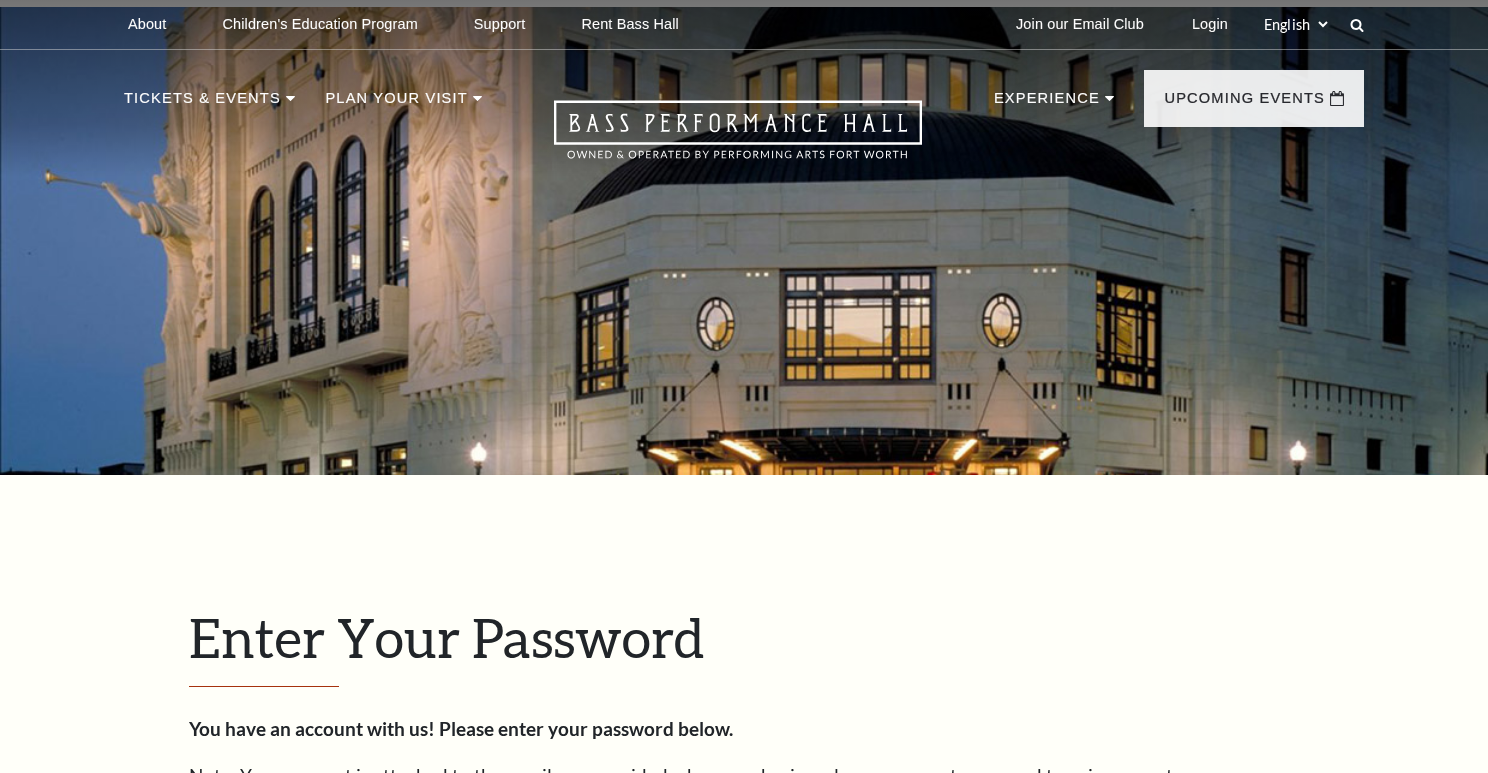 scroll, scrollTop: 664, scrollLeft: 0, axis: vertical 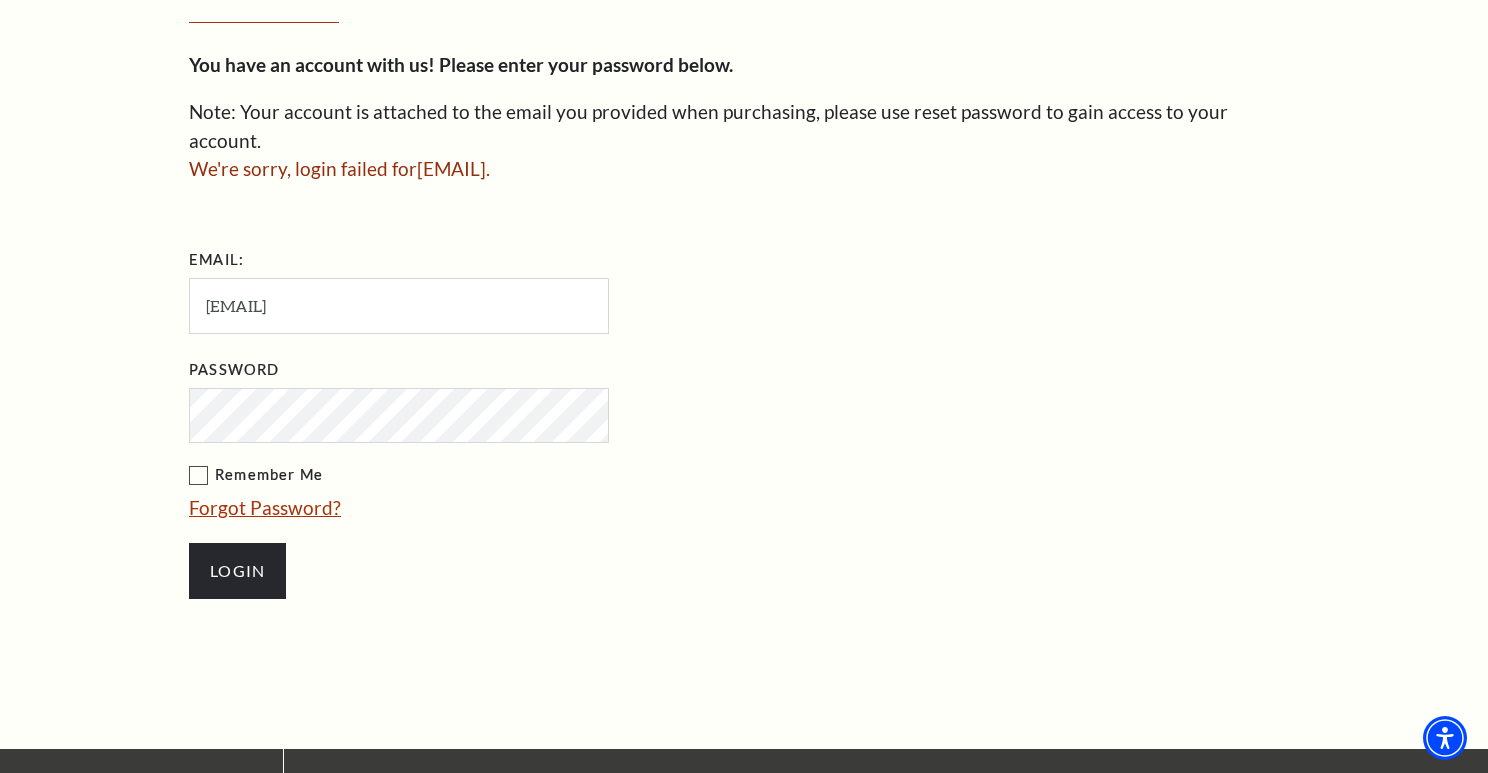click on "Forgot Password?" at bounding box center [265, 507] 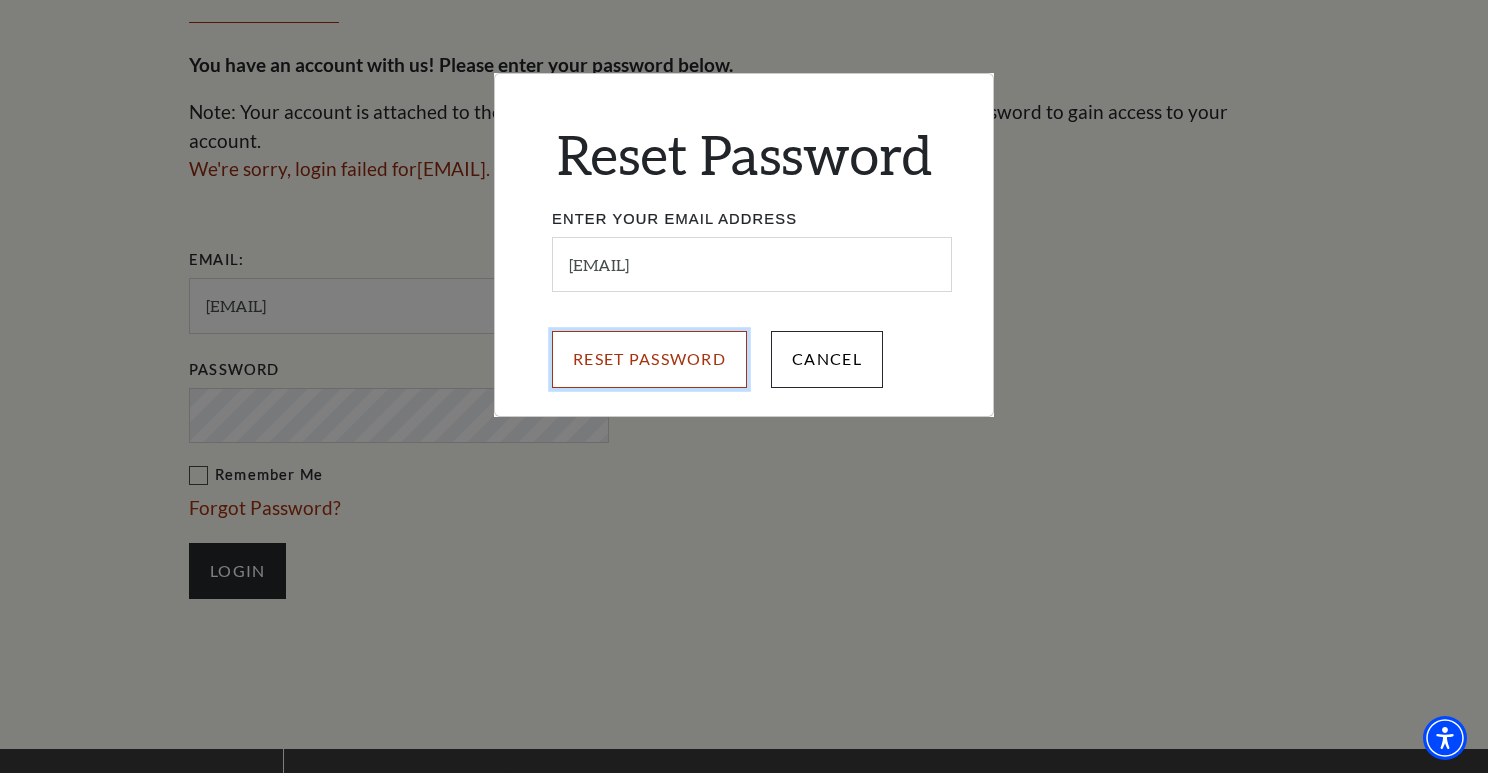 click on "Reset Password" at bounding box center (649, 359) 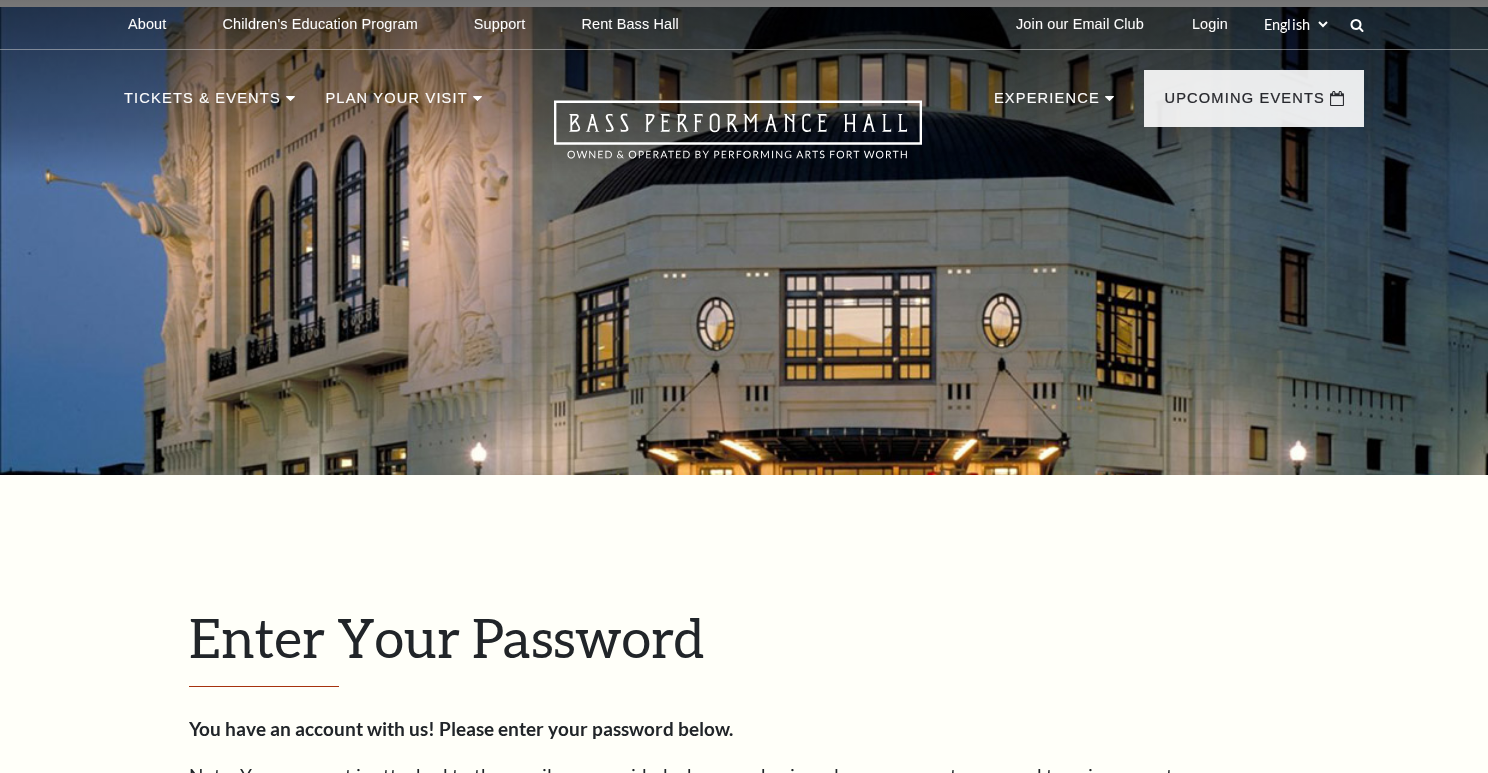 scroll, scrollTop: 664, scrollLeft: 0, axis: vertical 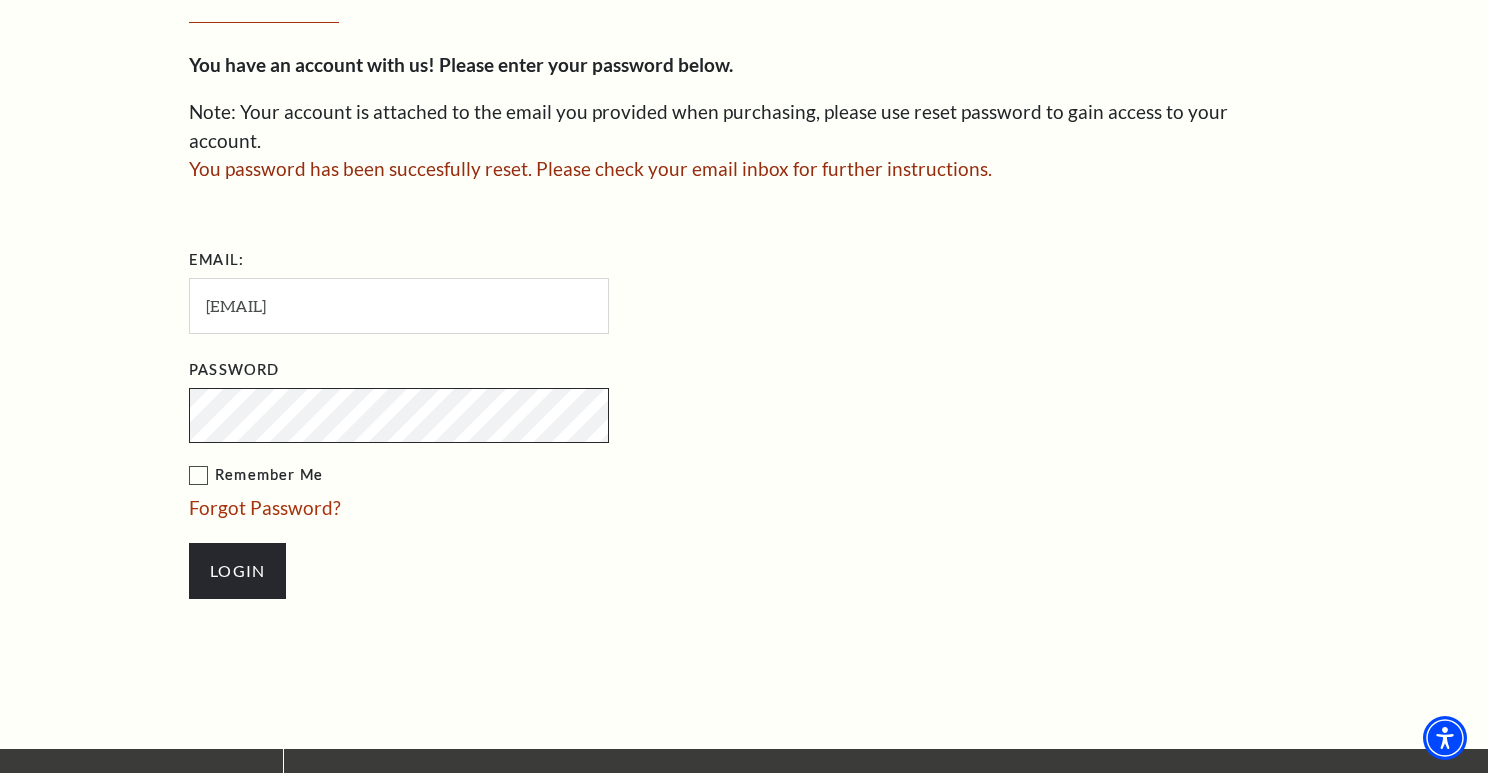 click on "Login" at bounding box center (237, 571) 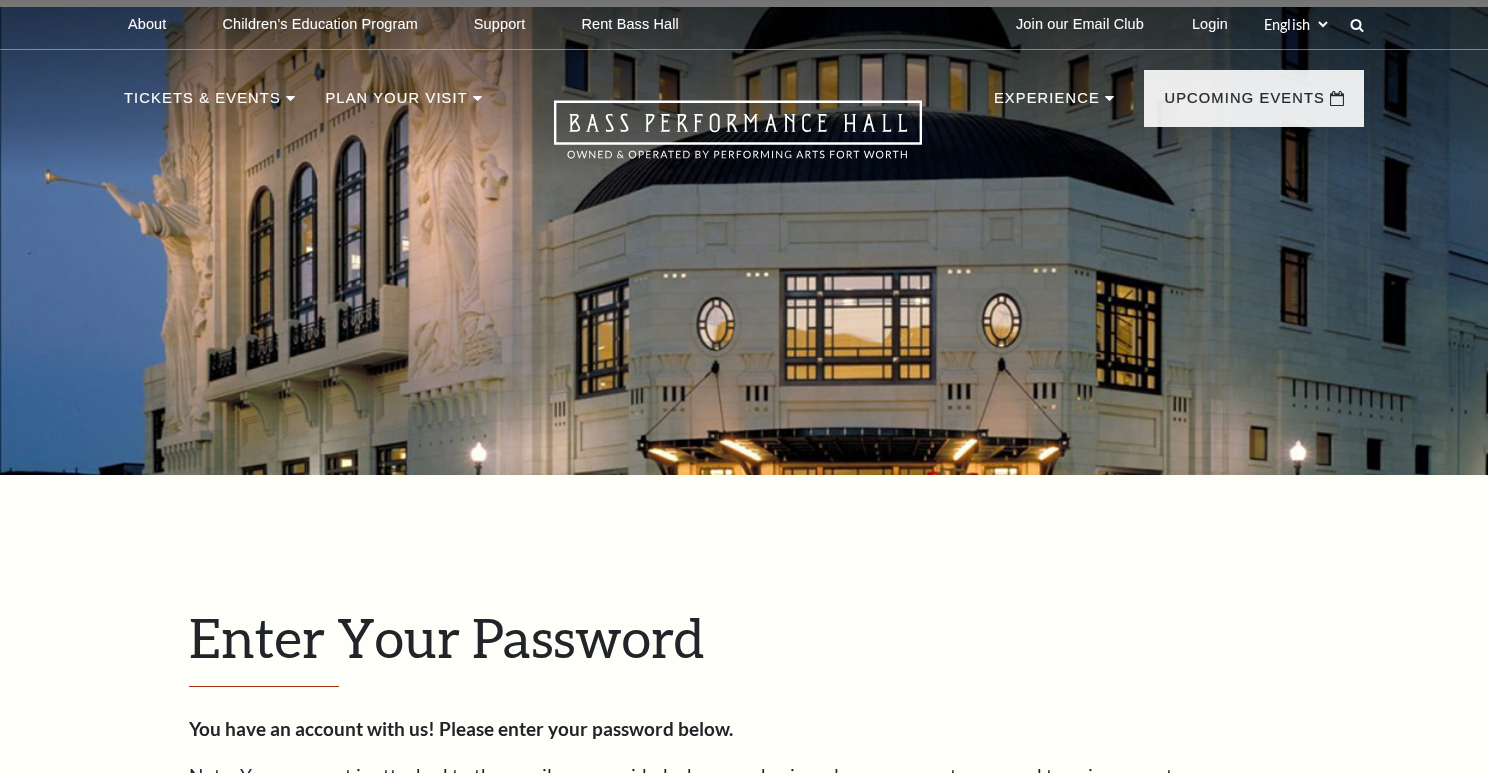 scroll, scrollTop: 664, scrollLeft: 0, axis: vertical 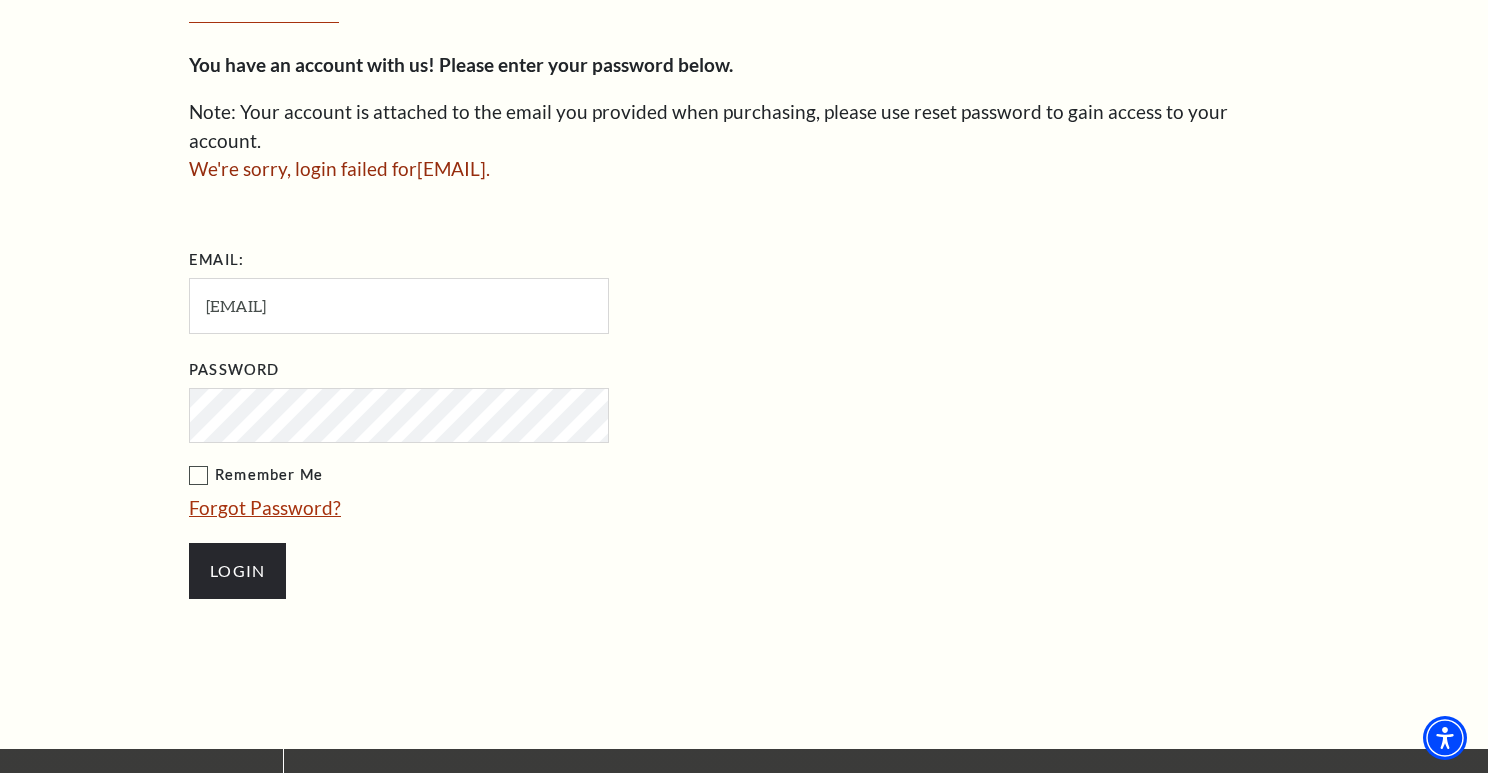click on "Forgot Password?" at bounding box center [265, 507] 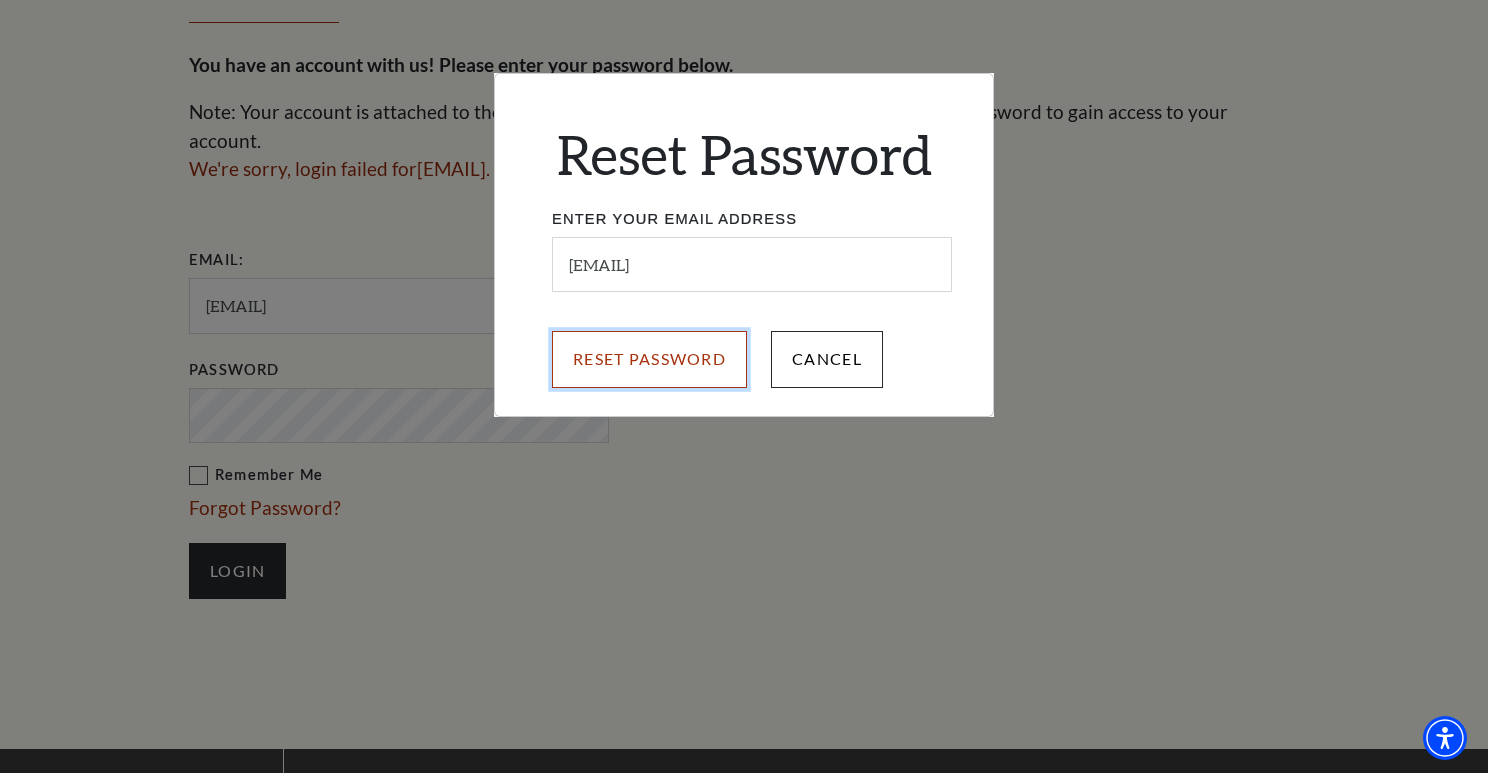 click on "Reset Password" at bounding box center (649, 359) 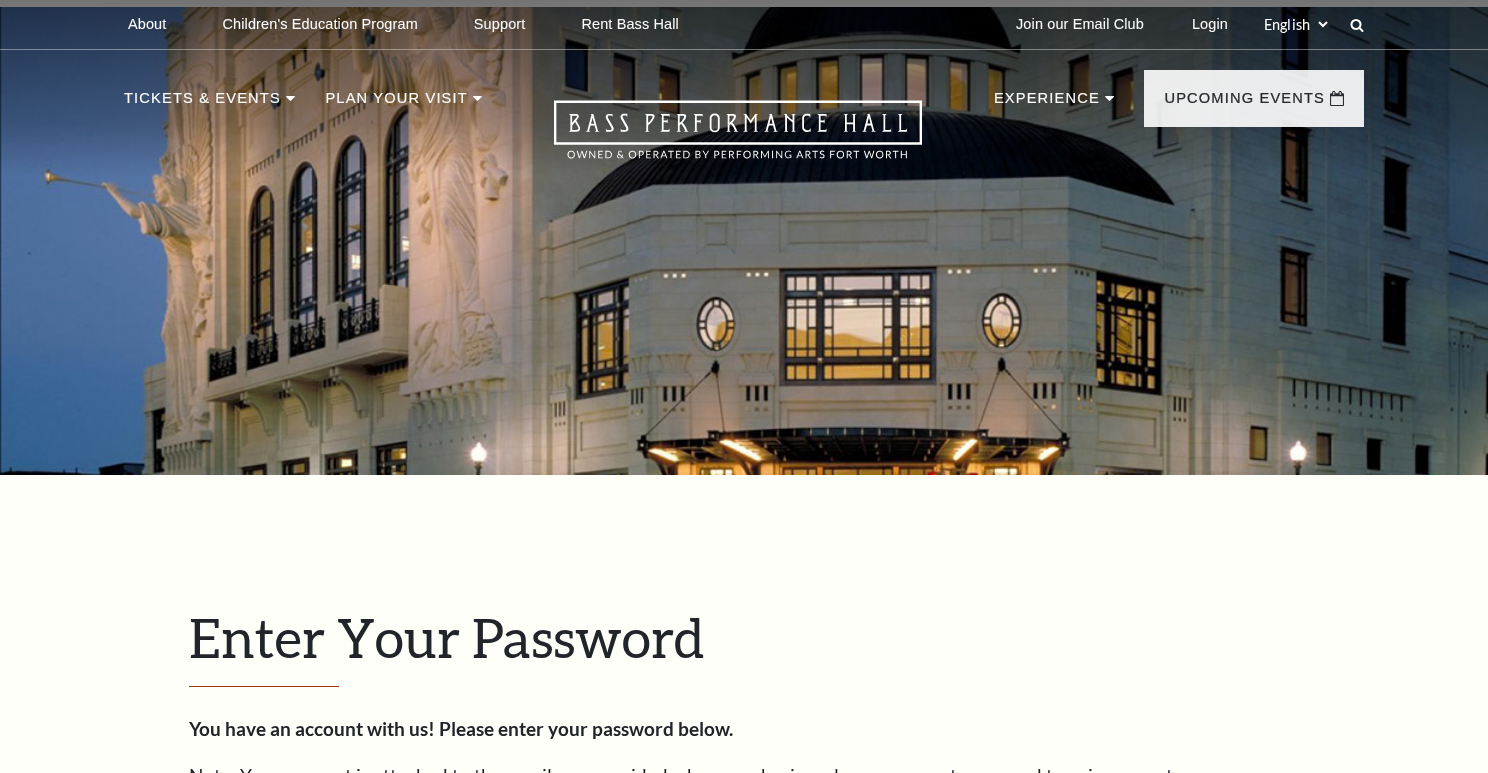 scroll, scrollTop: 664, scrollLeft: 0, axis: vertical 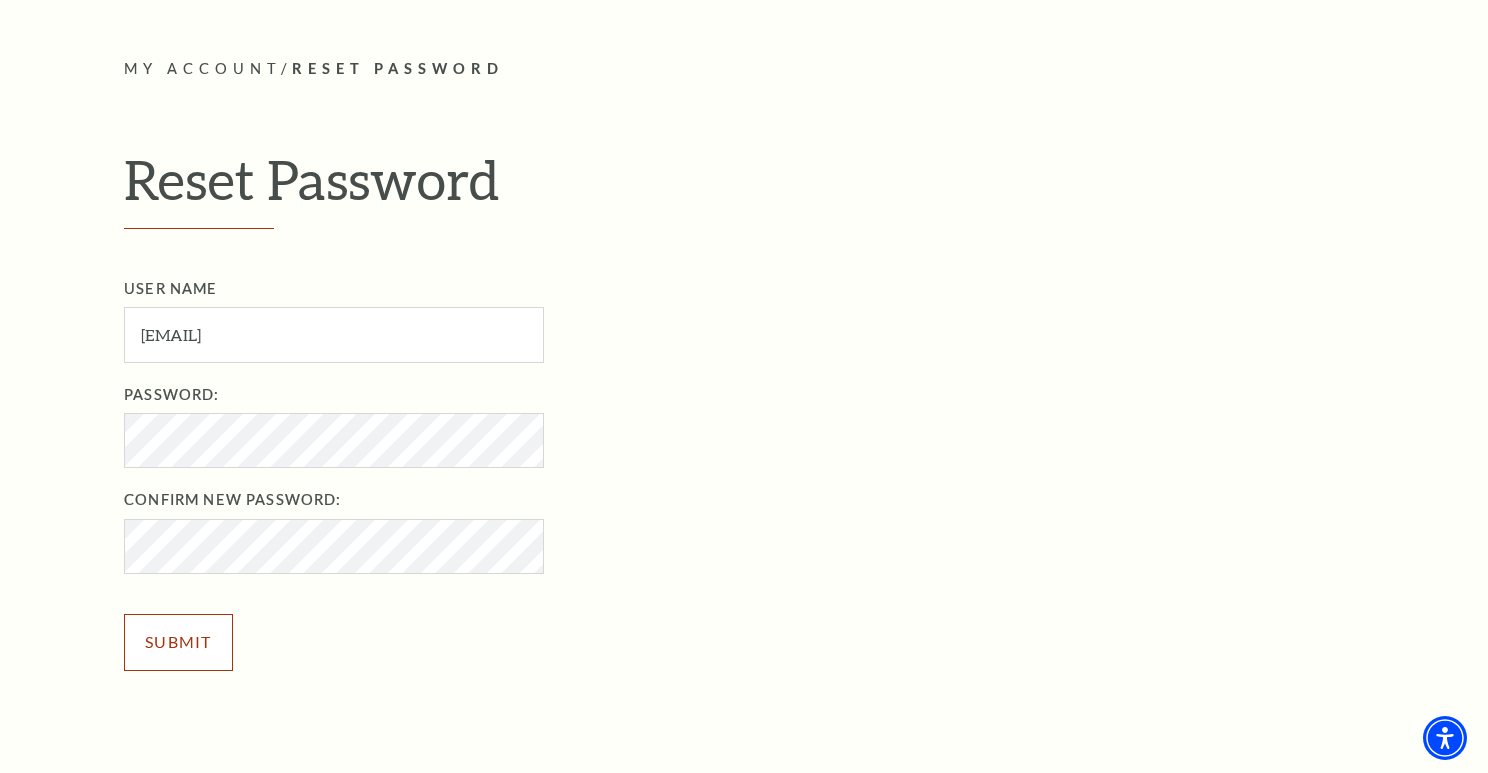 click on "Submit" at bounding box center (178, 642) 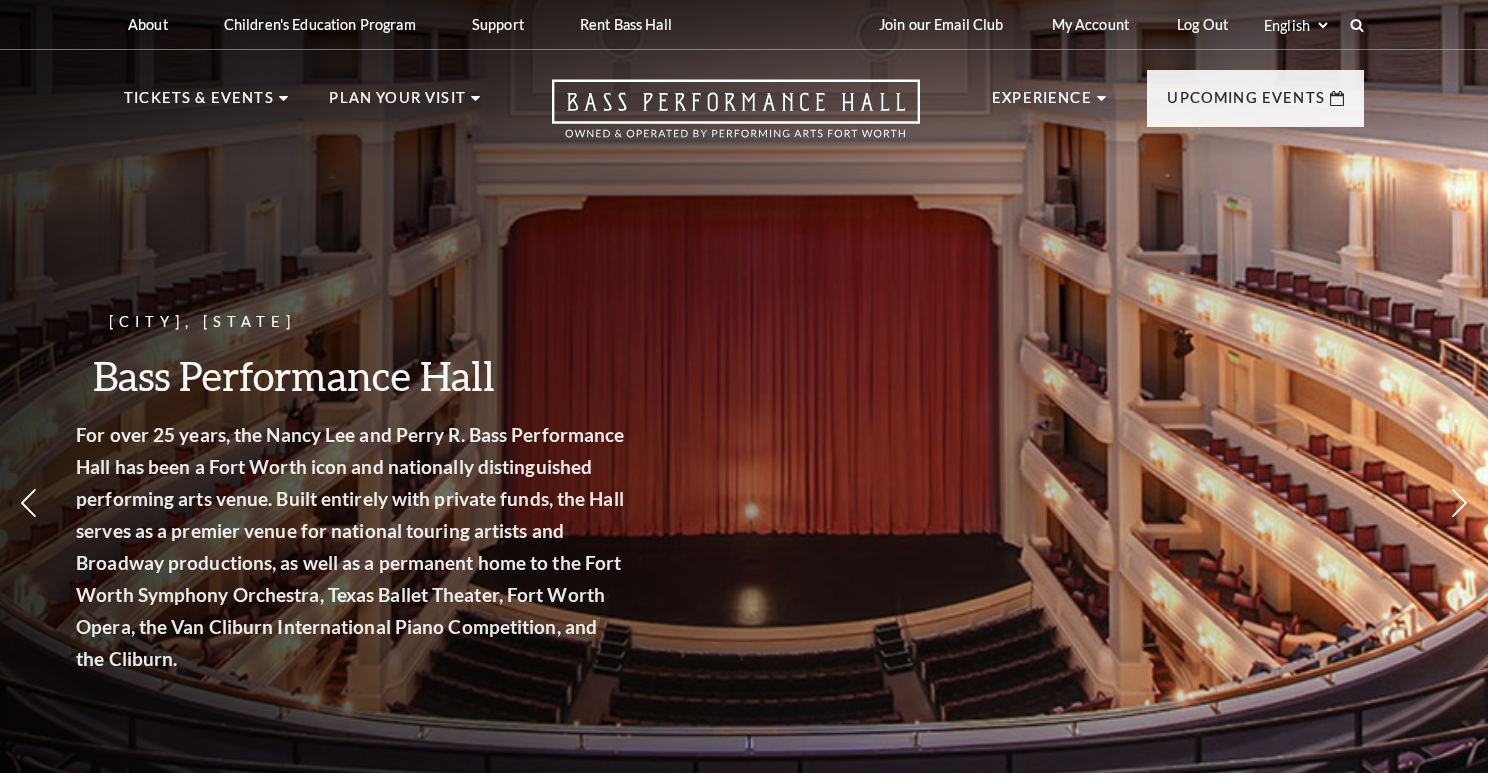 scroll, scrollTop: 0, scrollLeft: 0, axis: both 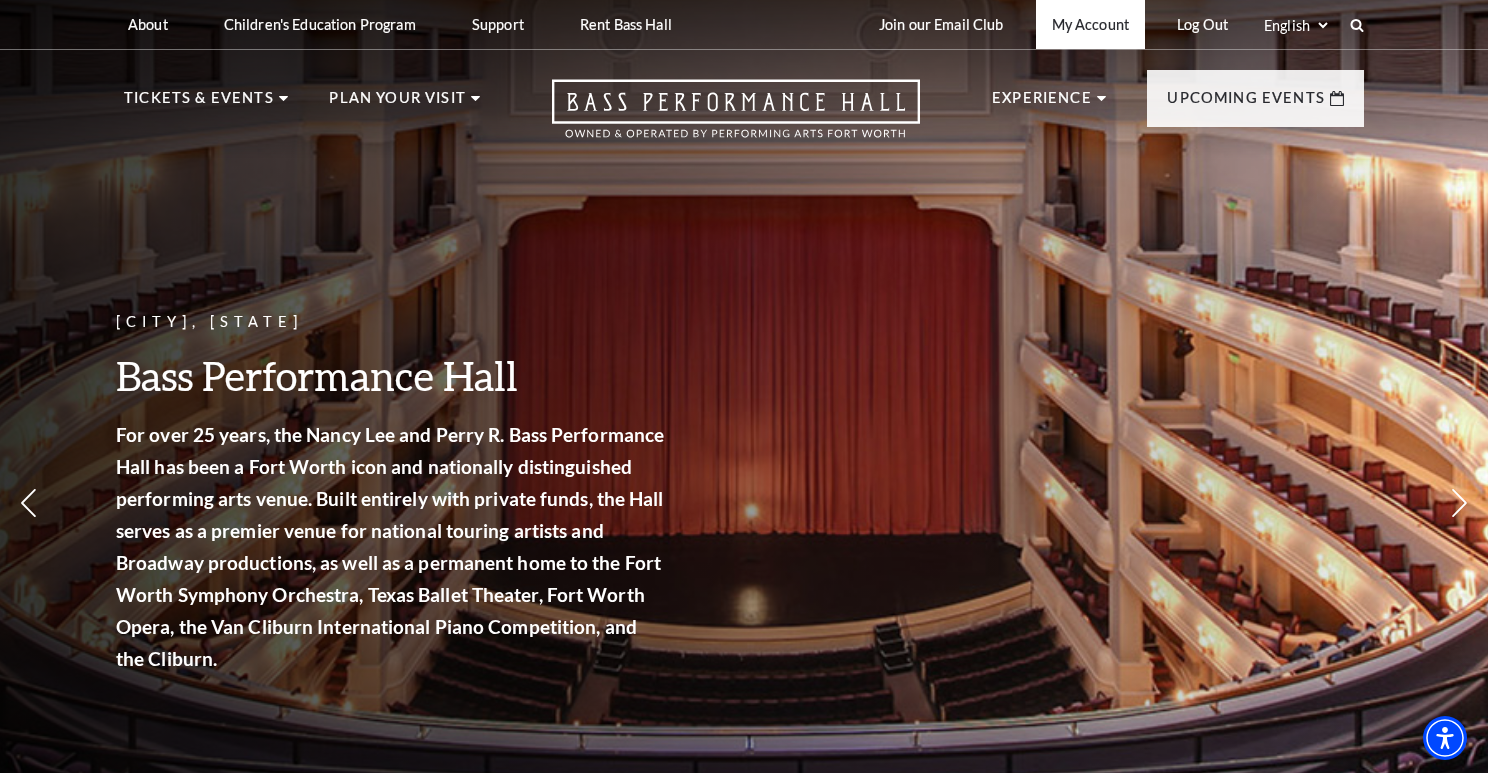 click on "My Account" at bounding box center (1090, 24) 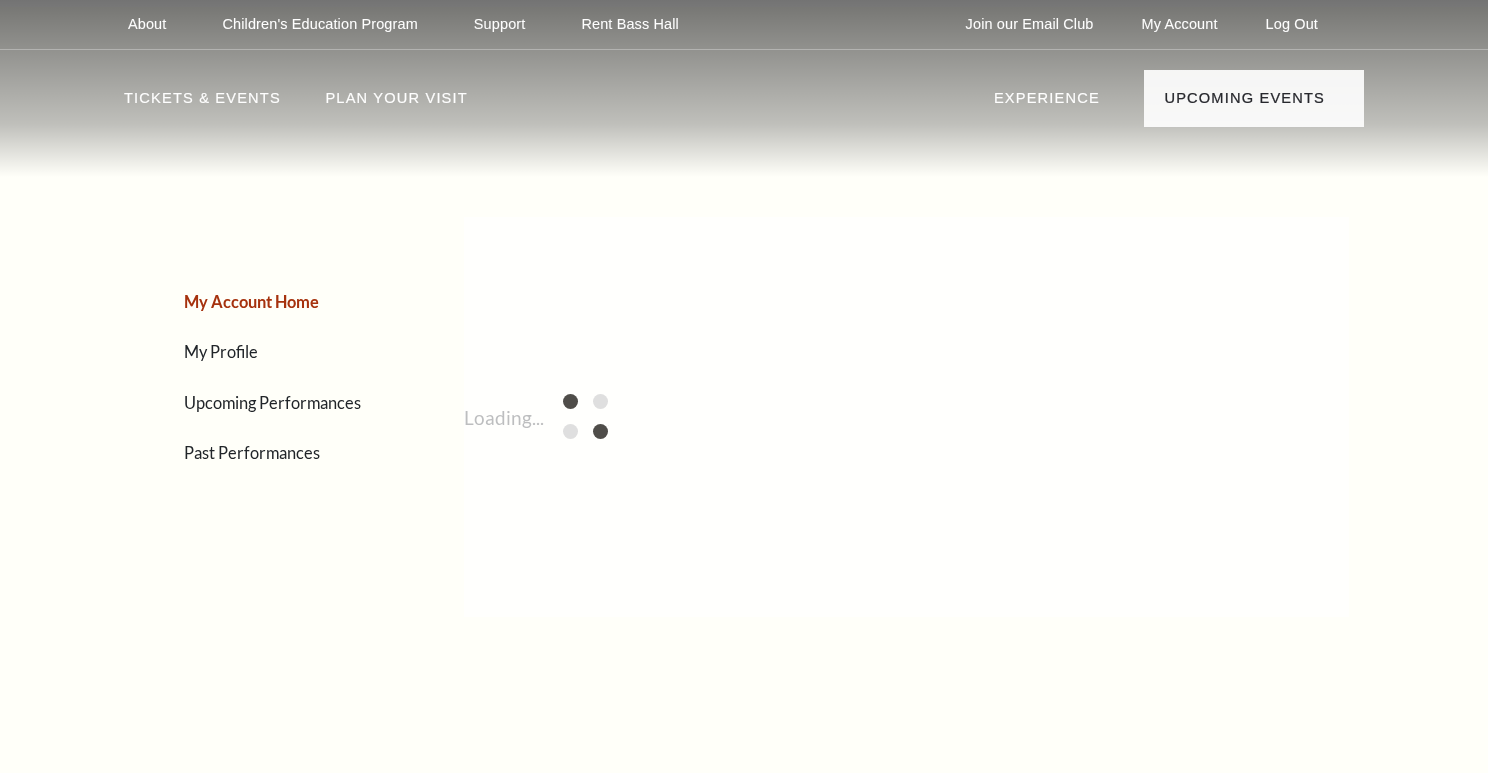 scroll, scrollTop: 0, scrollLeft: 0, axis: both 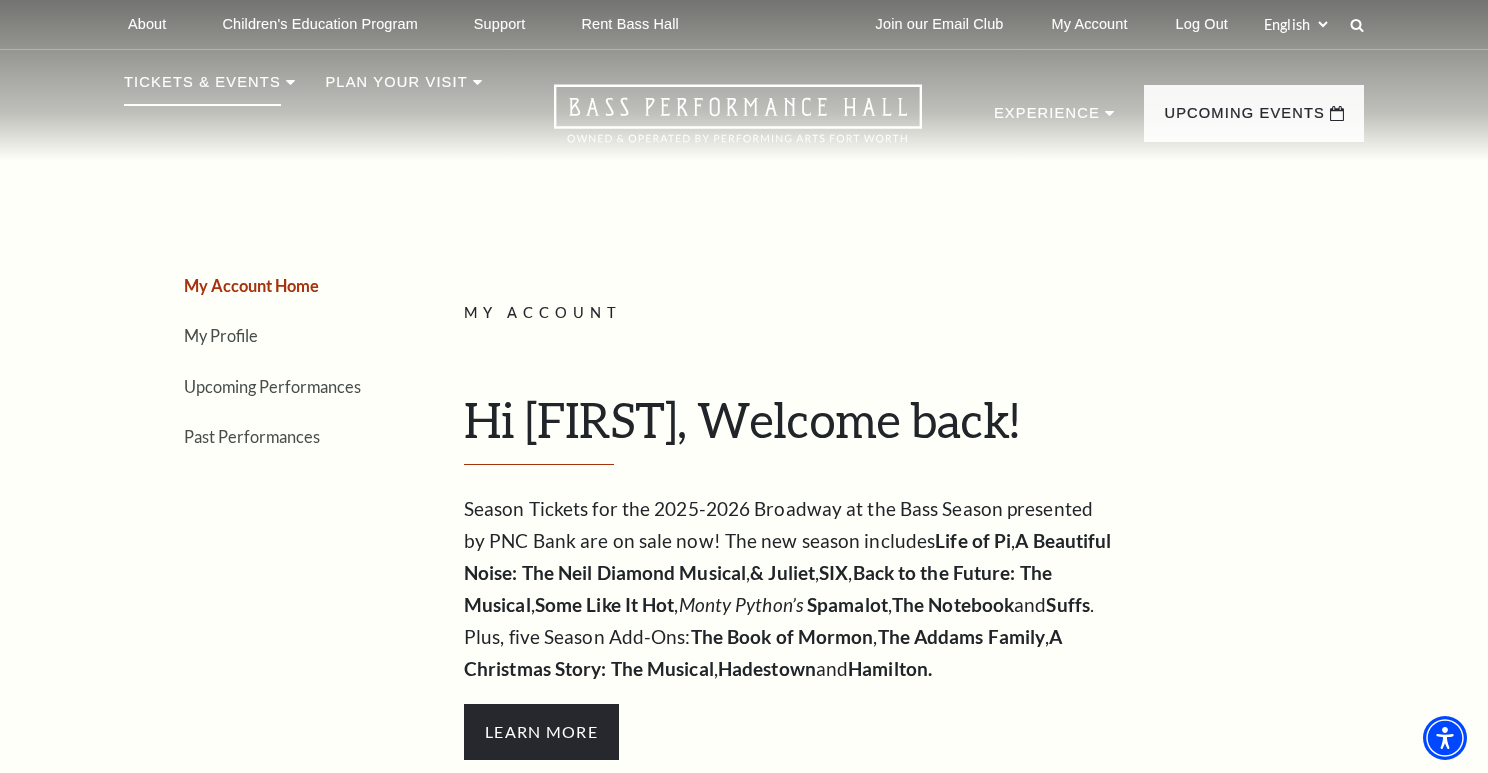 click on "Tickets & Events" at bounding box center (202, 88) 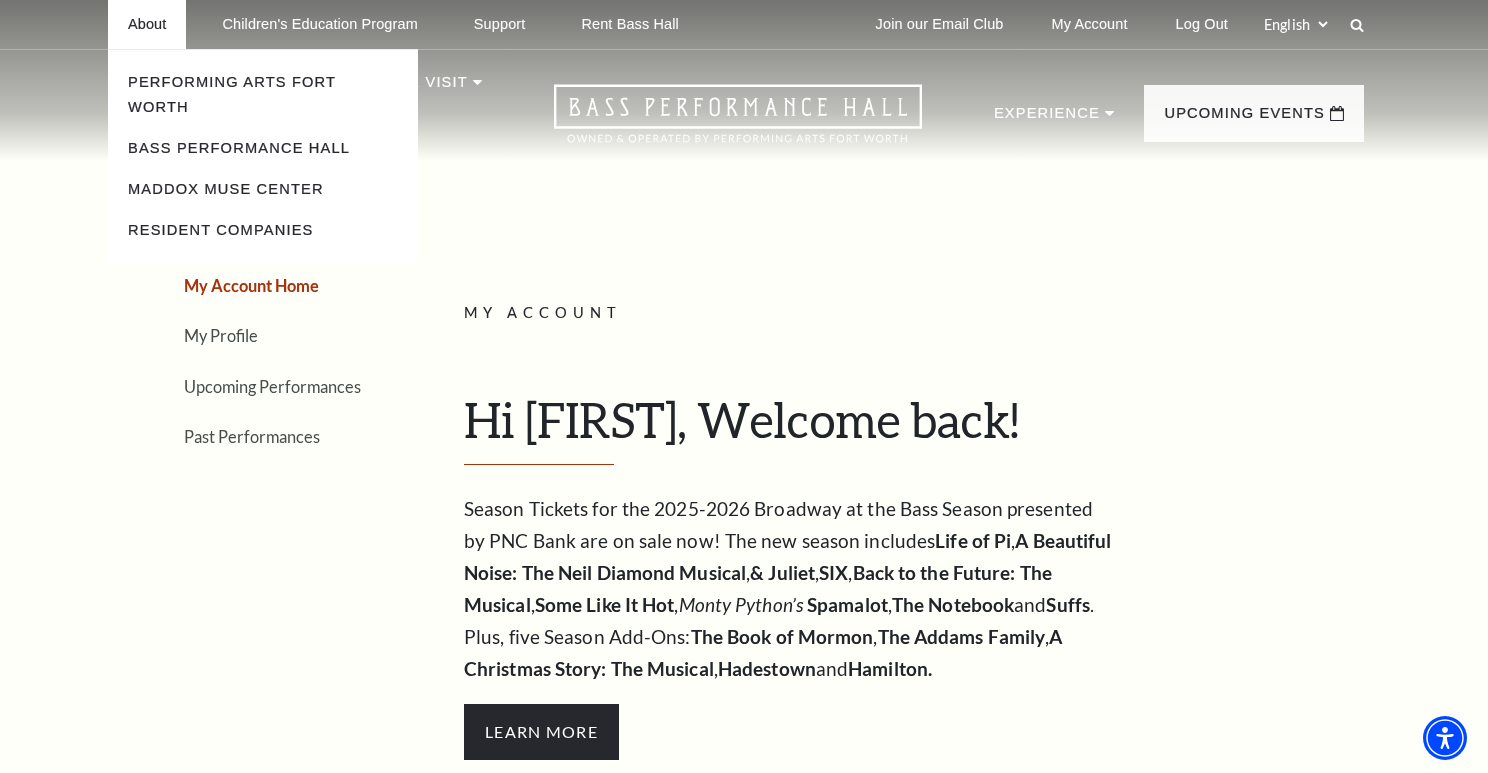 click on "About" at bounding box center [147, 24] 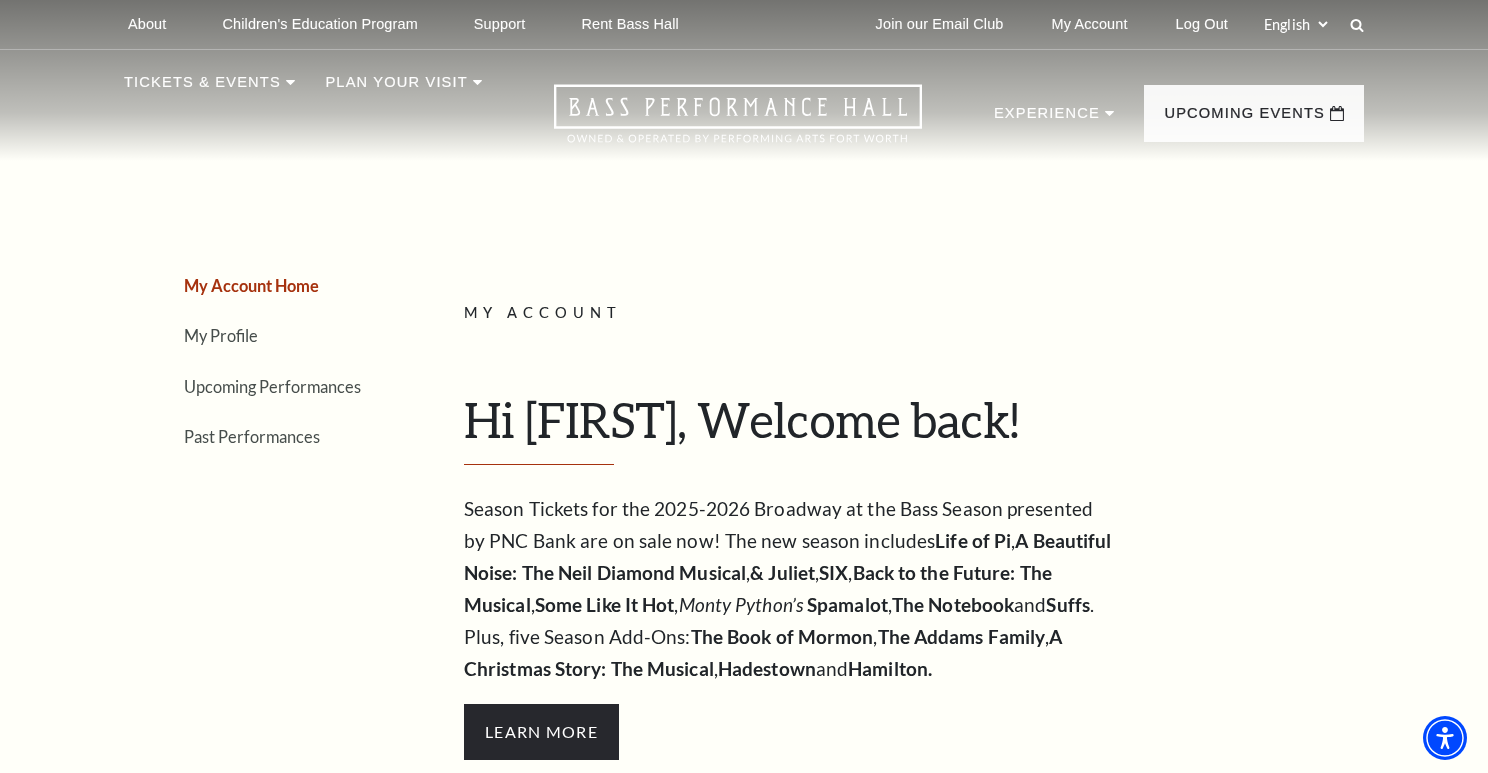 click on "Loading...
My Account
Hi Sarah, Welcome back!
My Account Home
My Profile
Upcoming Performances
Past Performances
Season Tickets for the 2025-2026 Broadway at the Bass Season presented by PNC Bank are on sale now! The new season includes  Life of Pi ,  ,  ," at bounding box center (906, 1402) 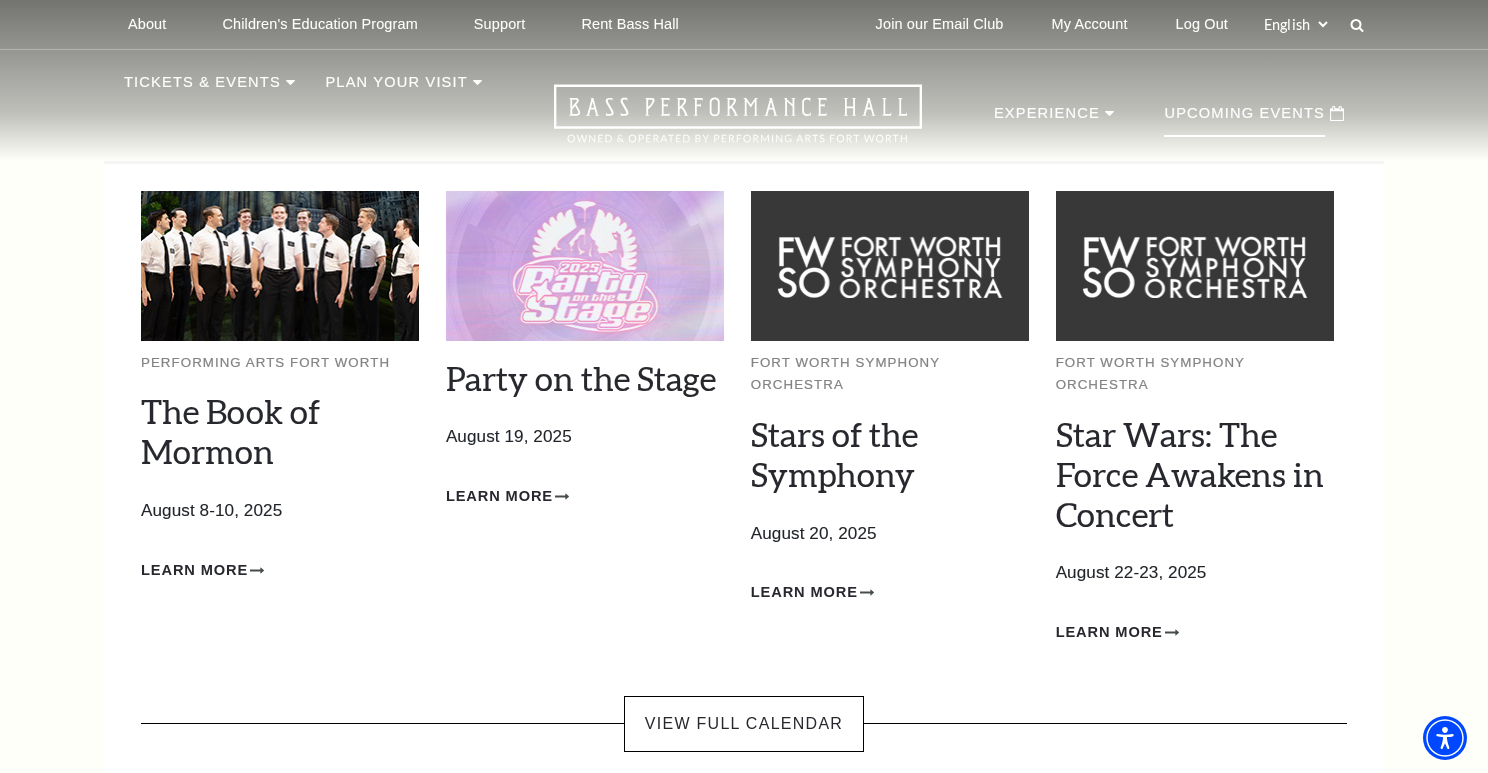 click on "Upcoming Events" at bounding box center [1244, 119] 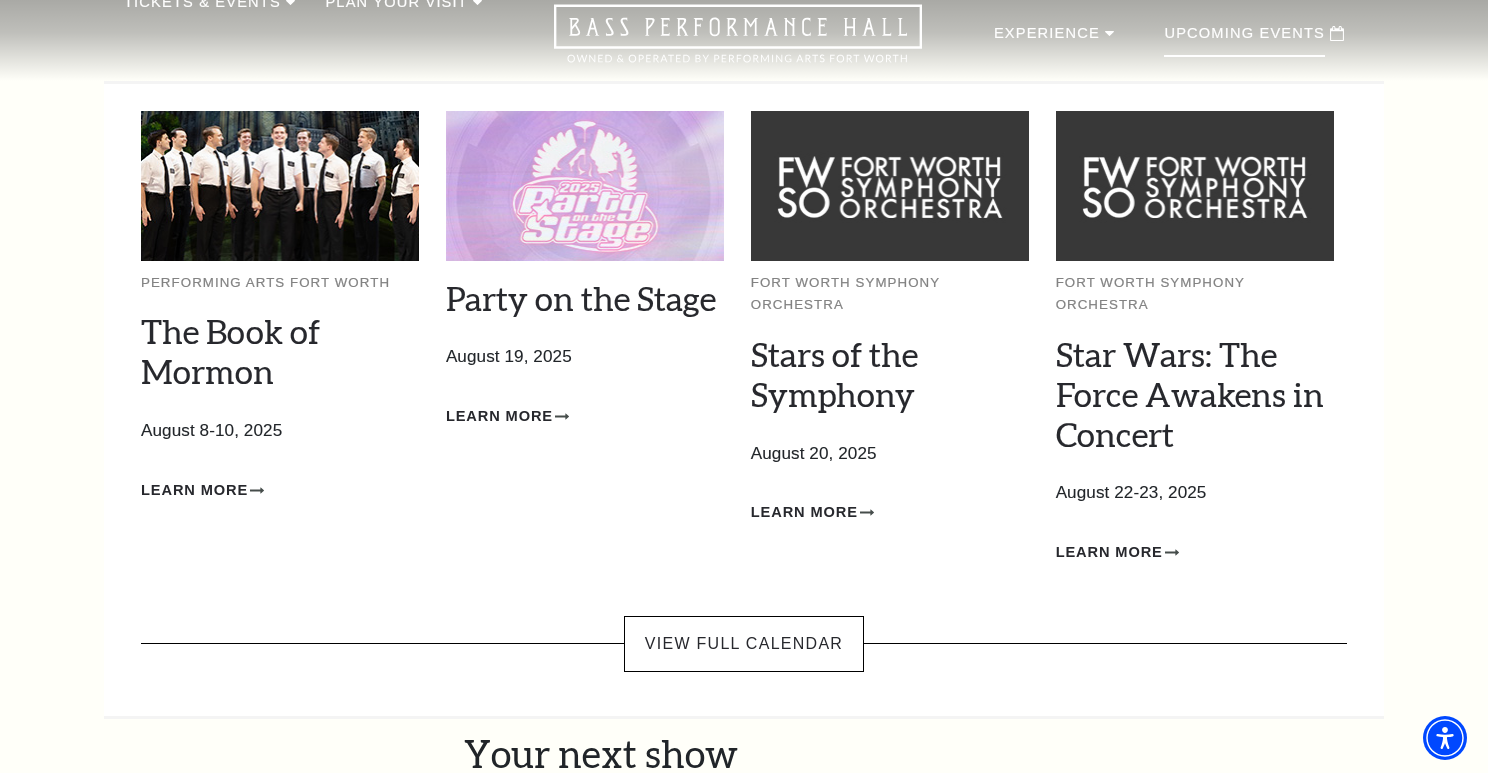 scroll, scrollTop: 120, scrollLeft: 0, axis: vertical 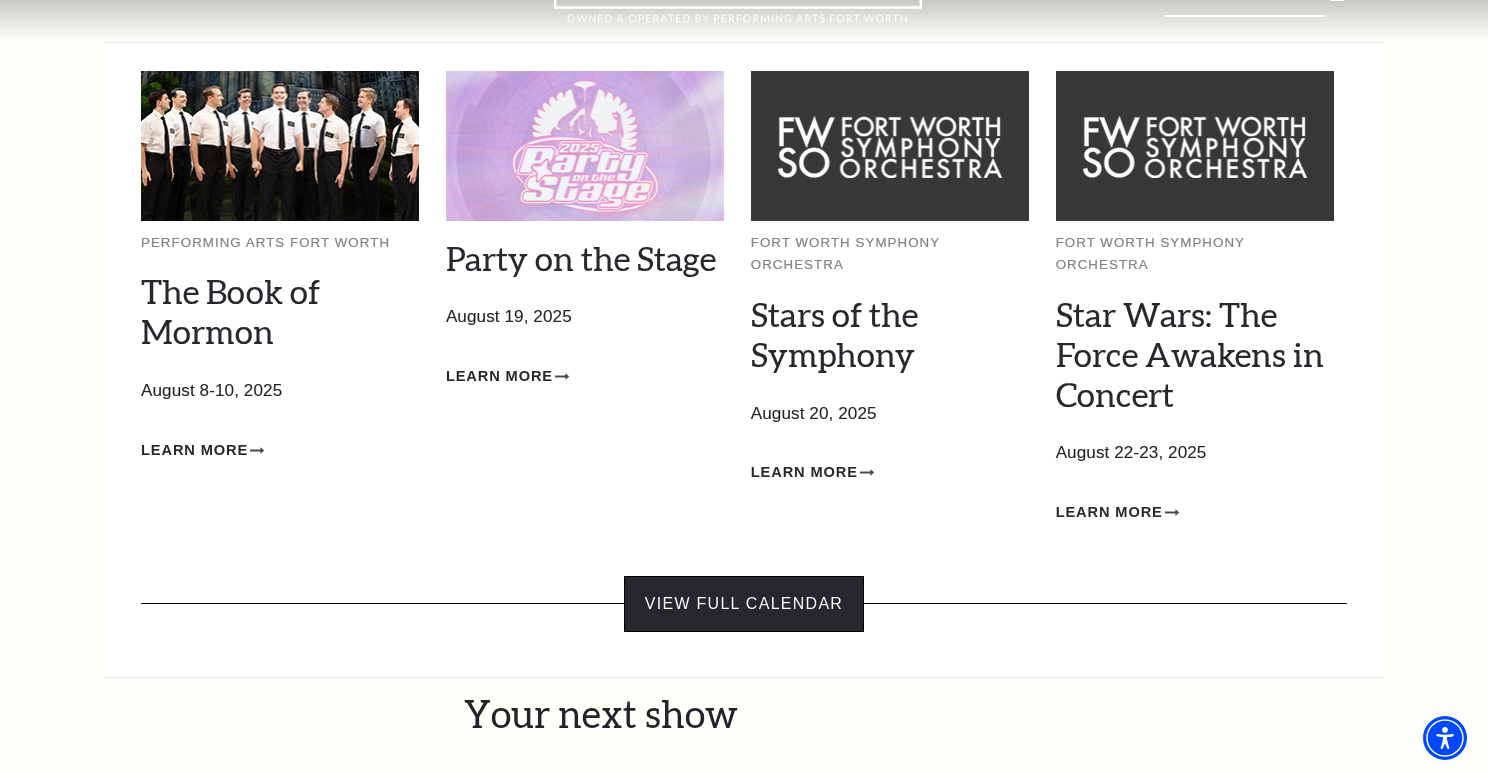 click on "View Full Calendar" at bounding box center (744, 604) 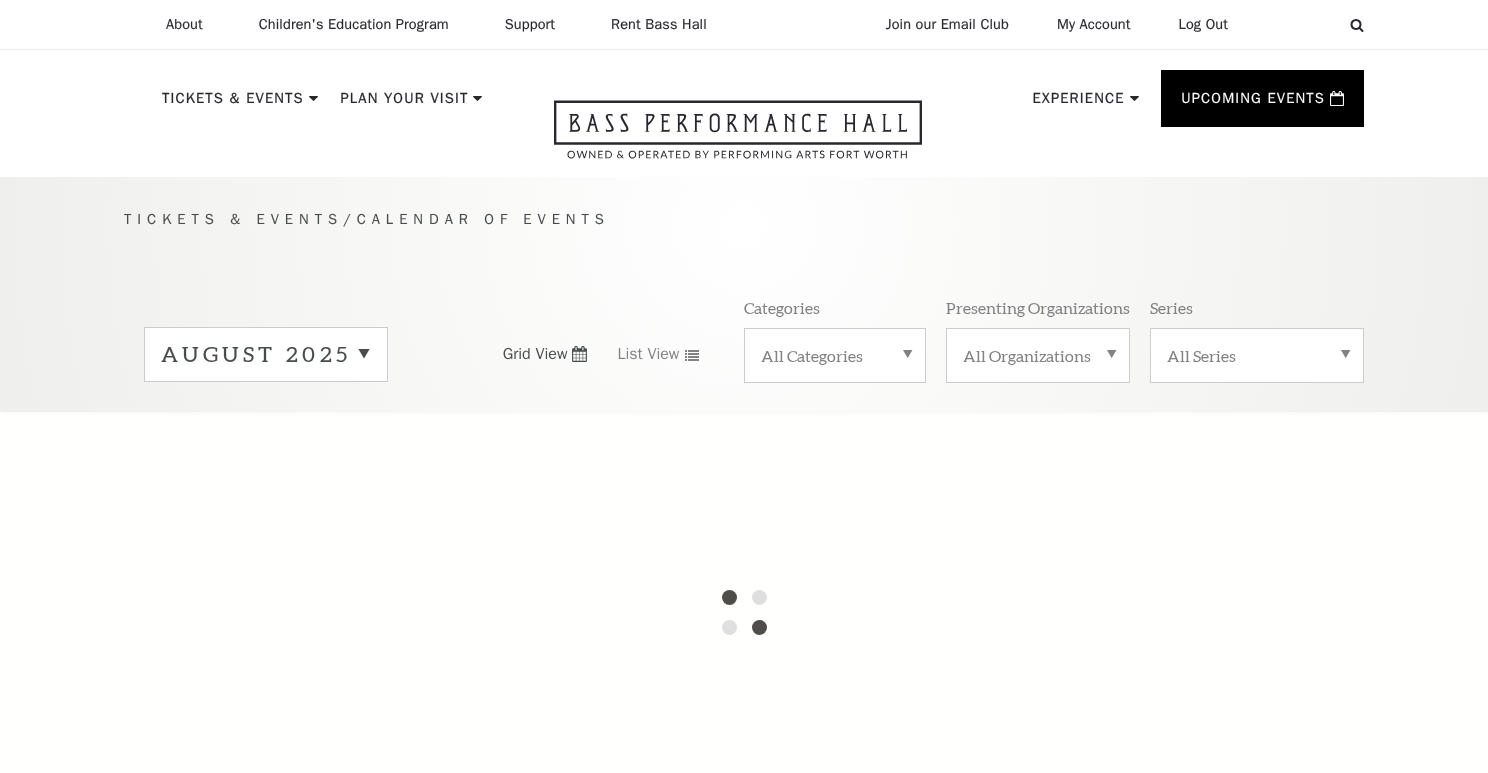 scroll, scrollTop: 0, scrollLeft: 0, axis: both 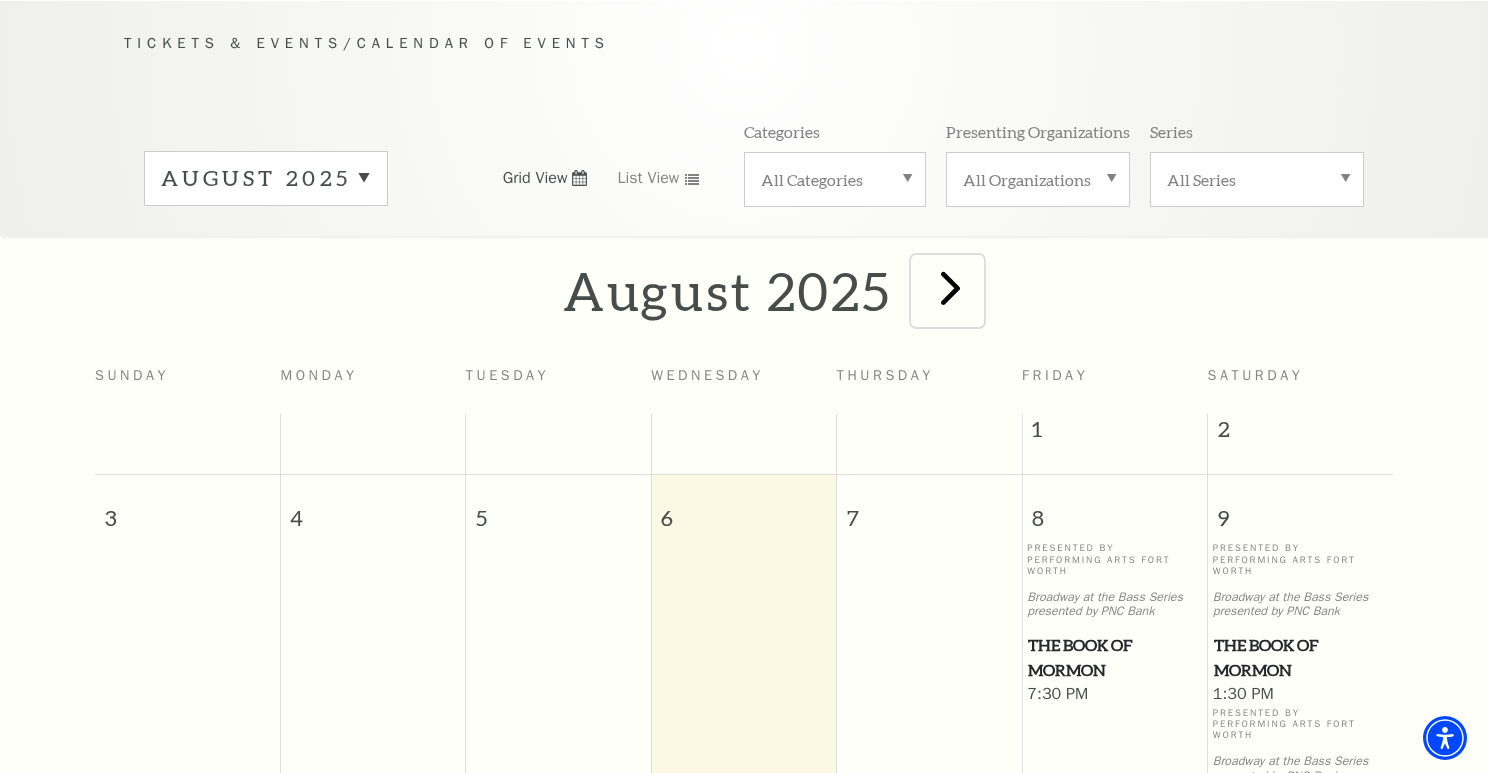 click at bounding box center (950, 287) 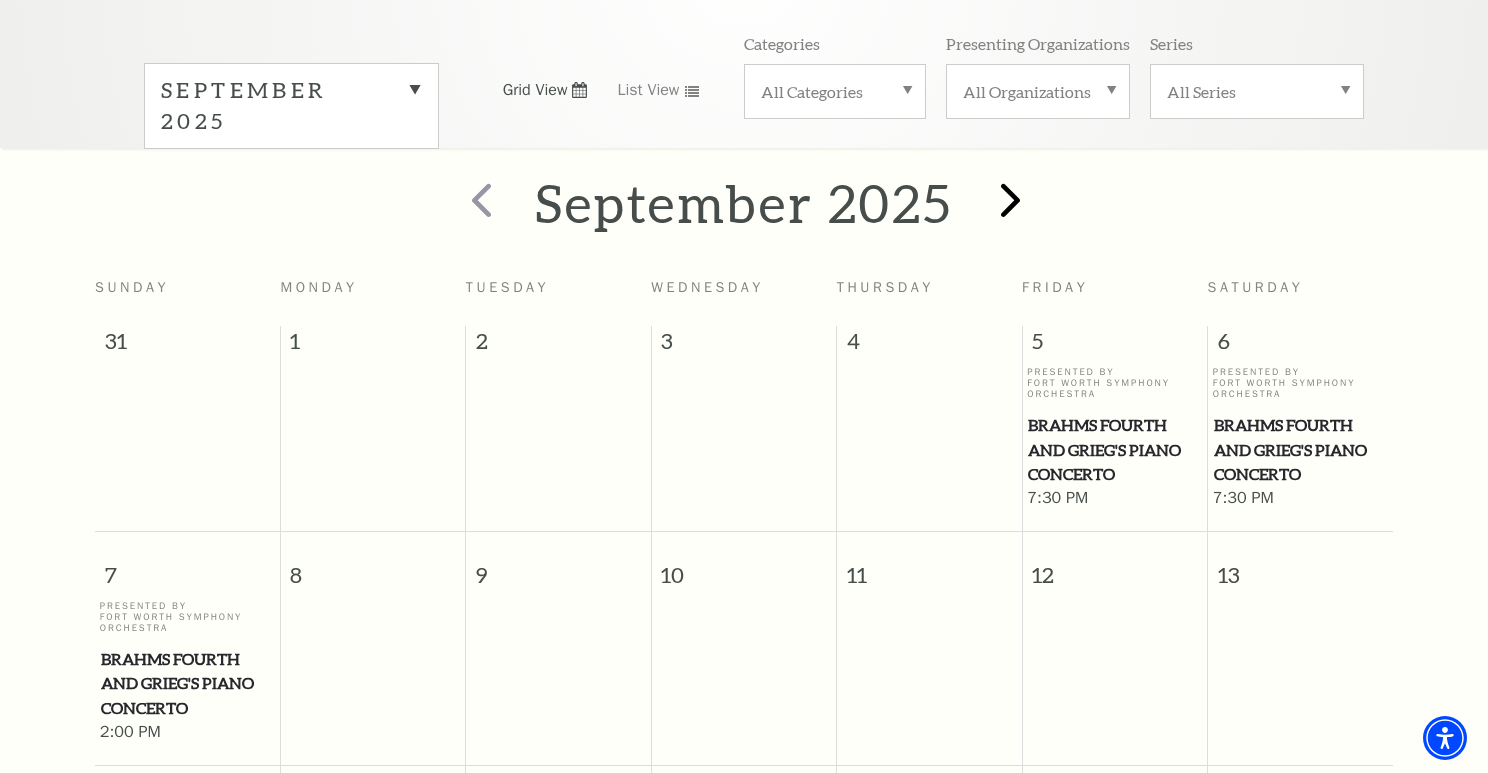 scroll, scrollTop: 241, scrollLeft: 0, axis: vertical 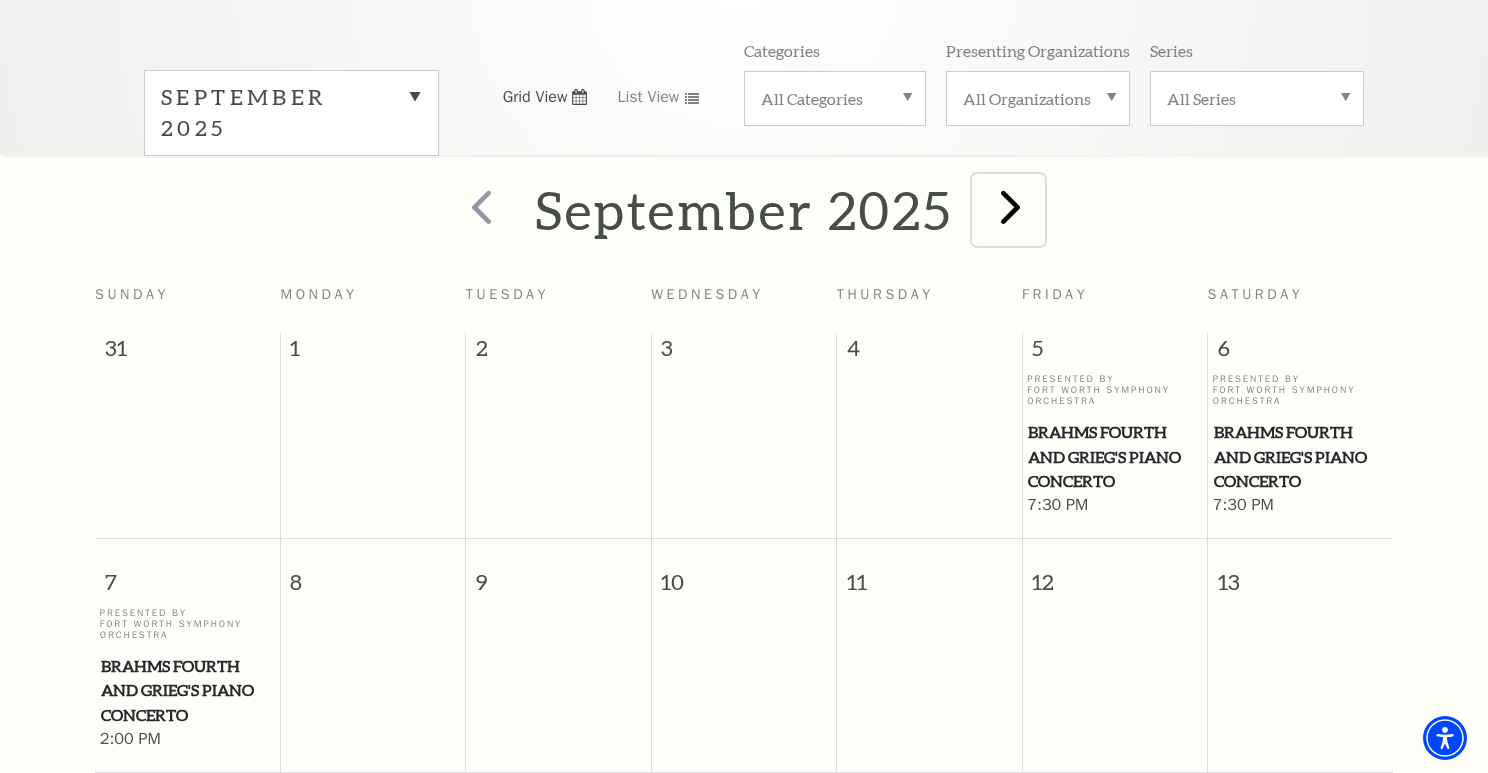 click at bounding box center [1010, 206] 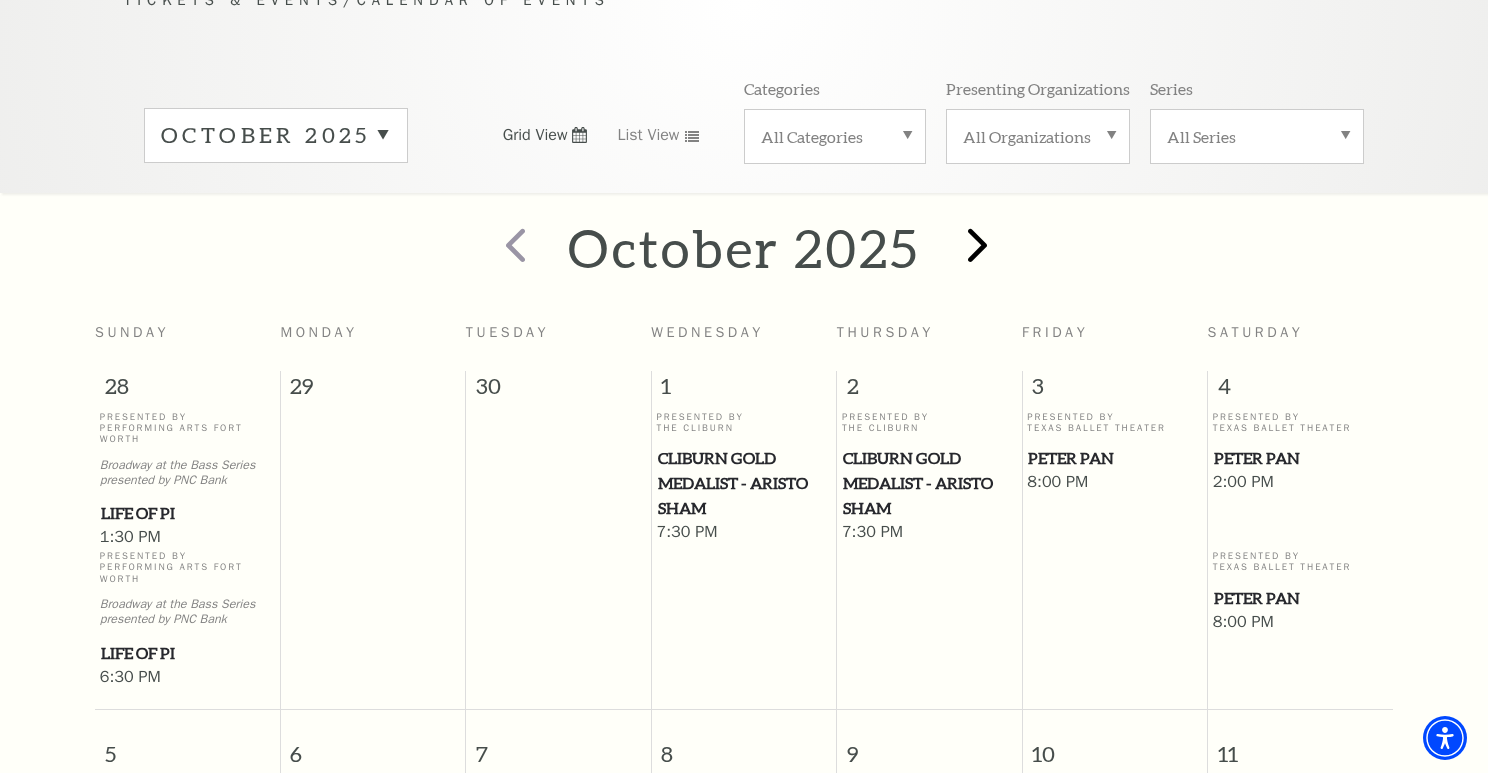 scroll, scrollTop: 201, scrollLeft: 0, axis: vertical 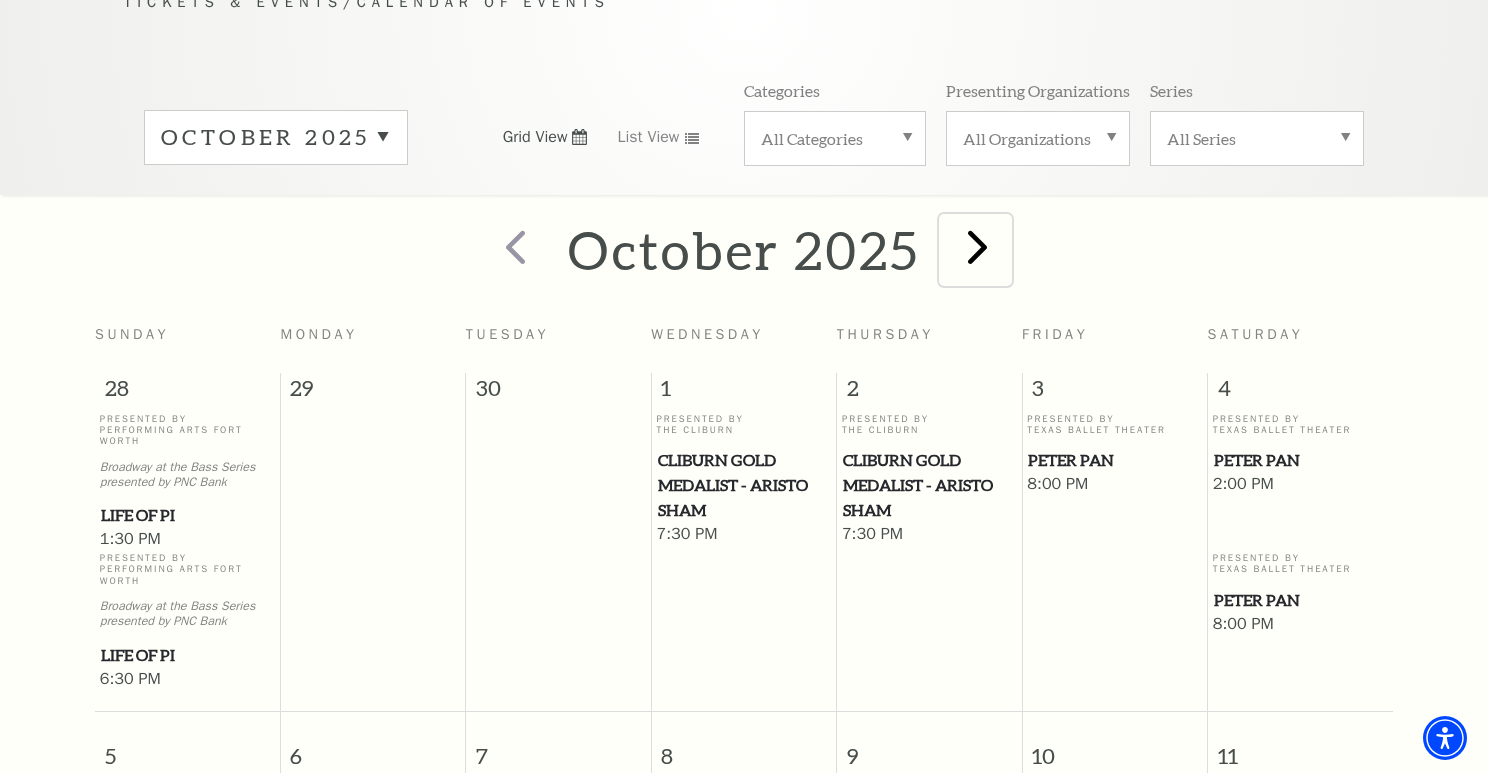 click at bounding box center [977, 246] 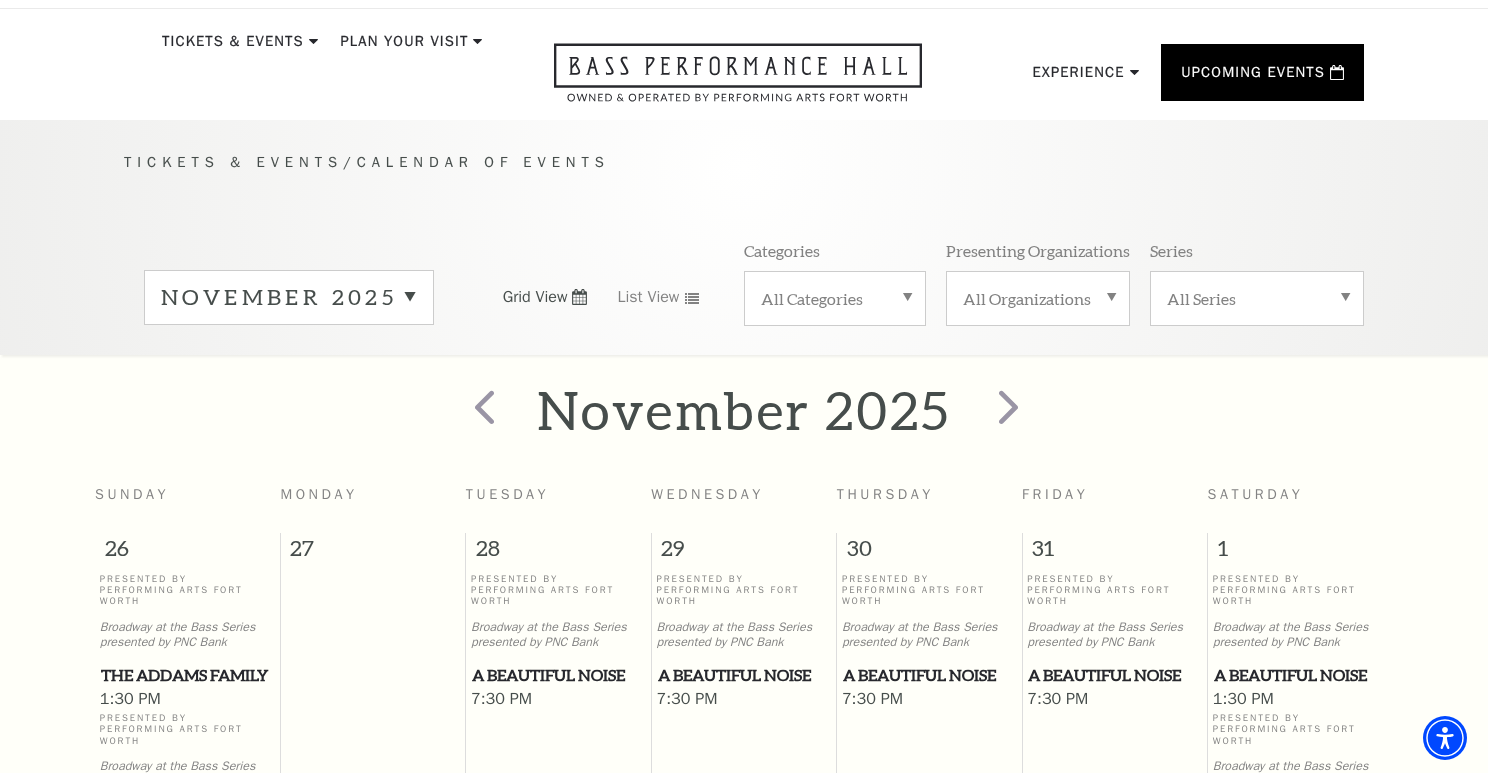 scroll, scrollTop: 0, scrollLeft: 0, axis: both 